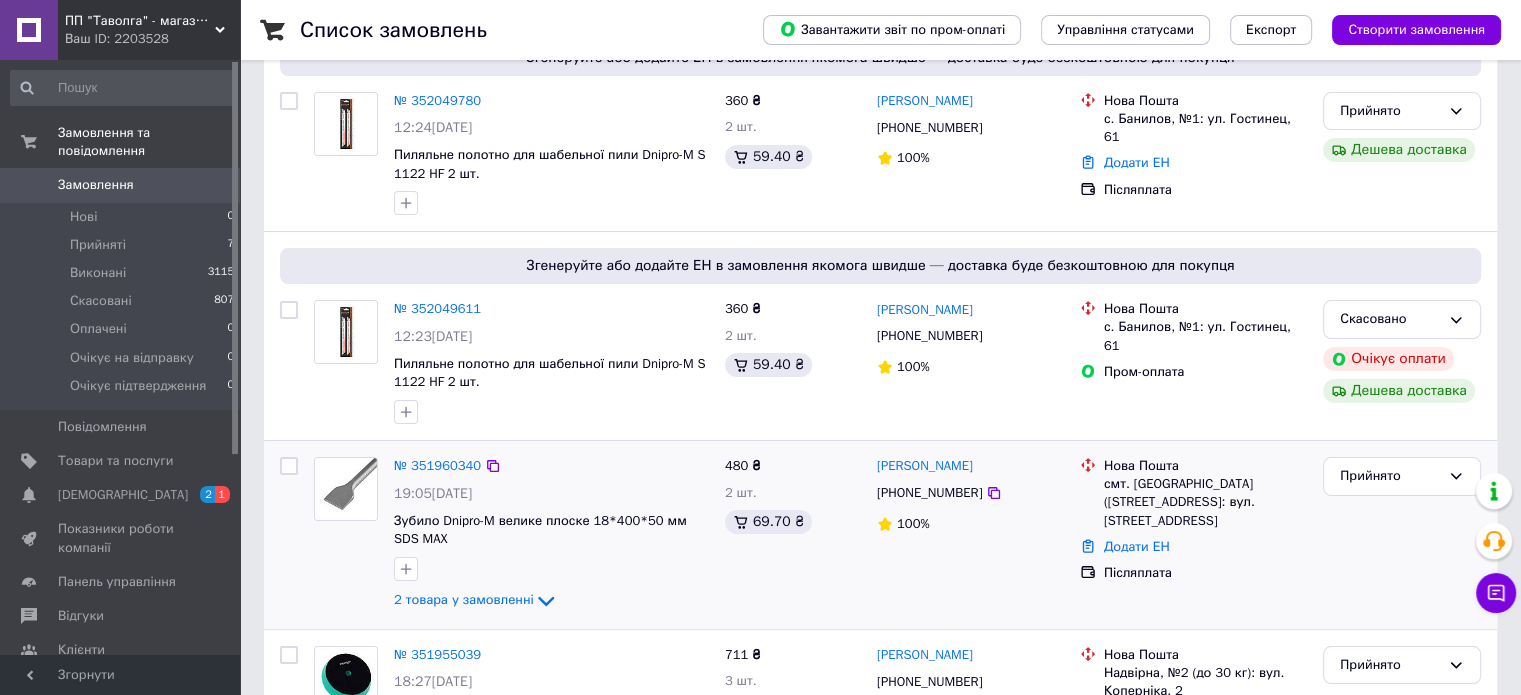 scroll, scrollTop: 200, scrollLeft: 0, axis: vertical 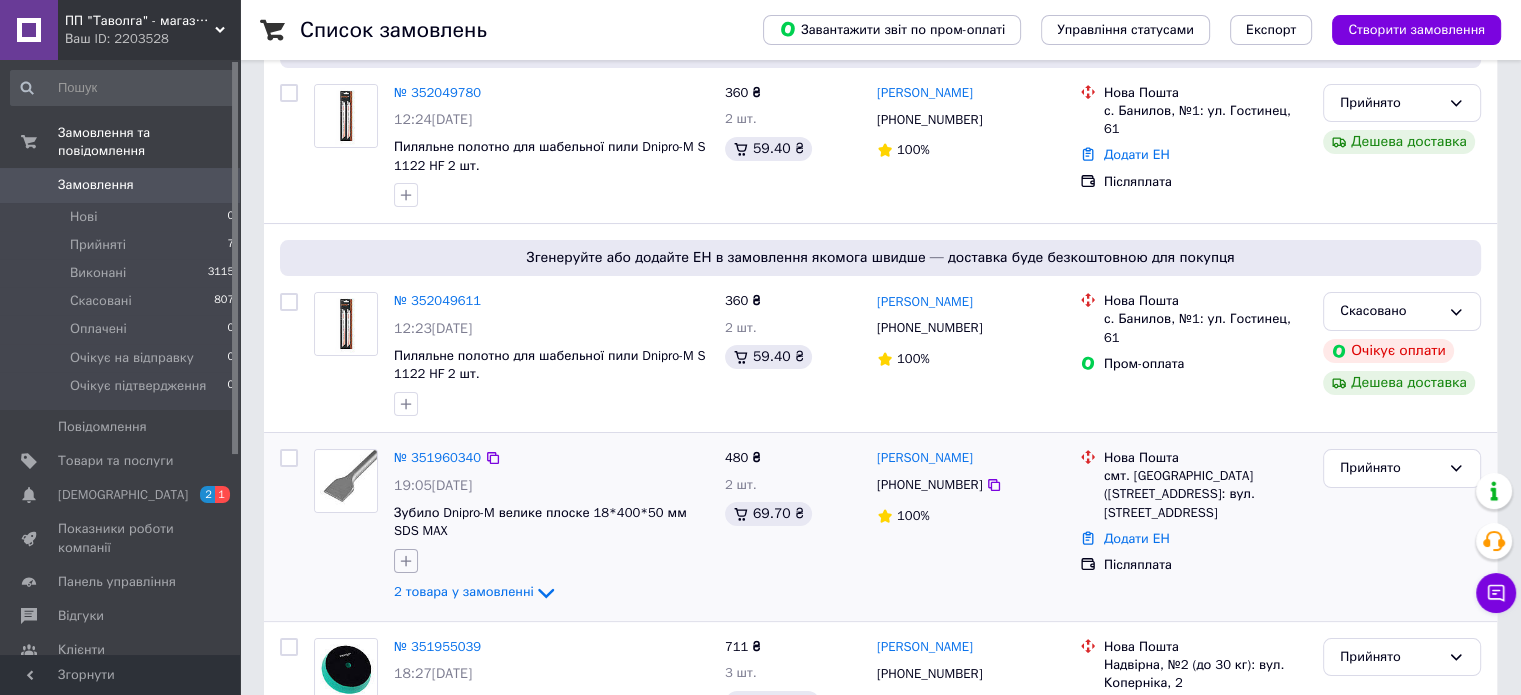 click 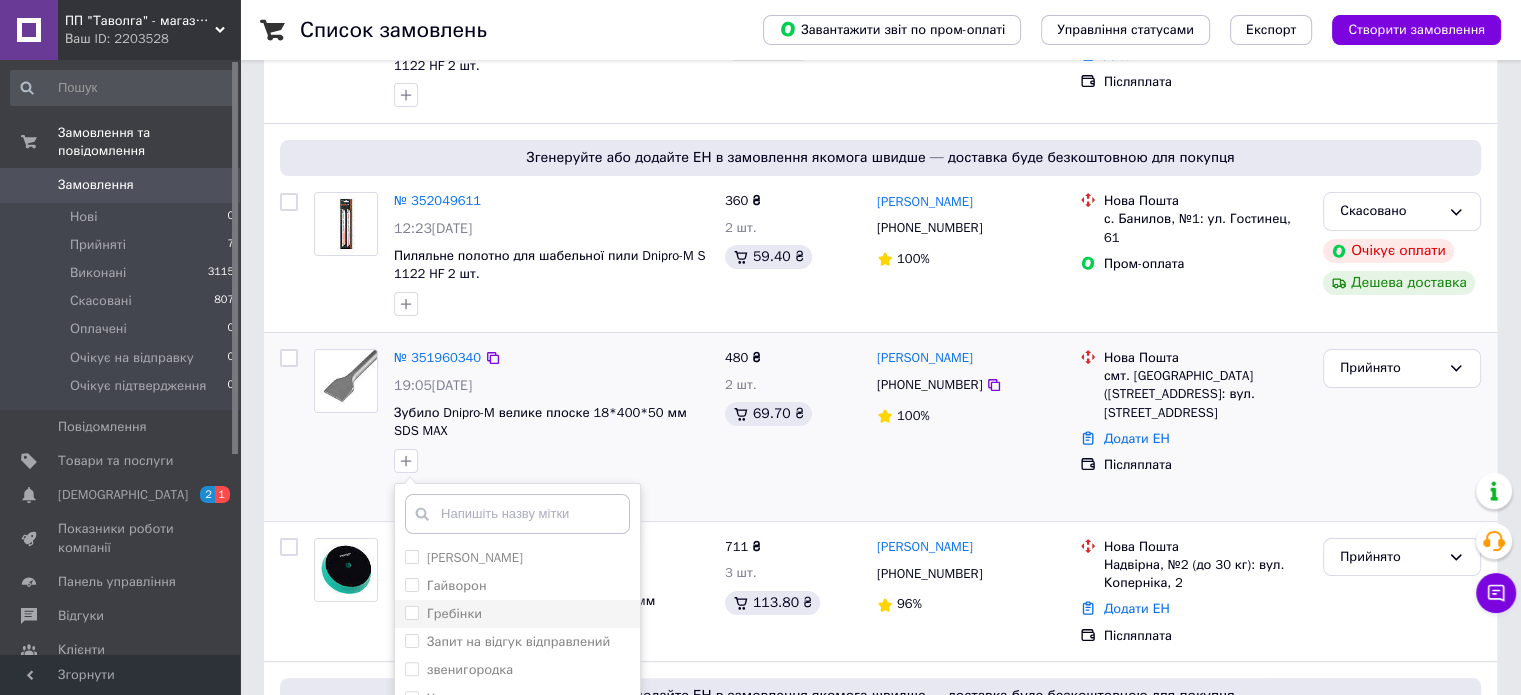 drag, startPoint x: 464, startPoint y: 615, endPoint x: 476, endPoint y: 607, distance: 14.422205 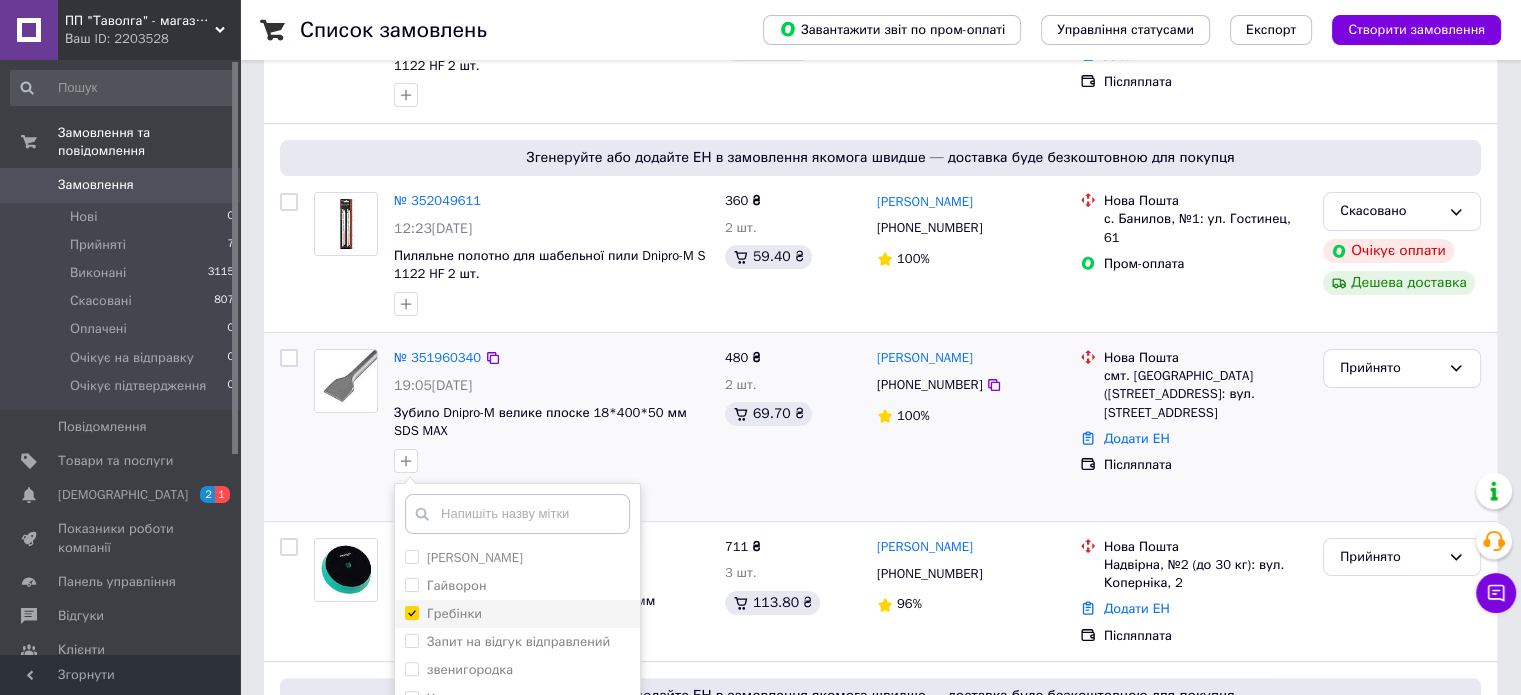 checkbox on "true" 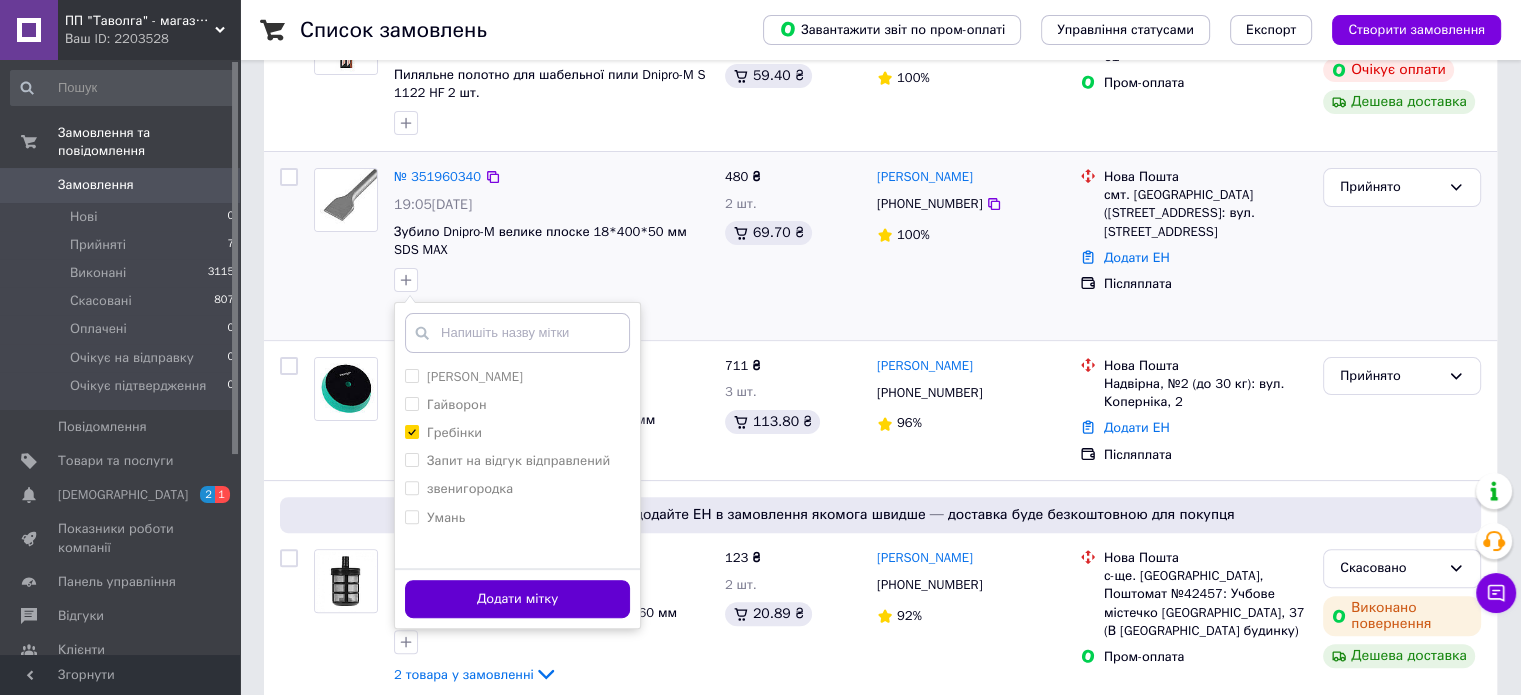 scroll, scrollTop: 500, scrollLeft: 0, axis: vertical 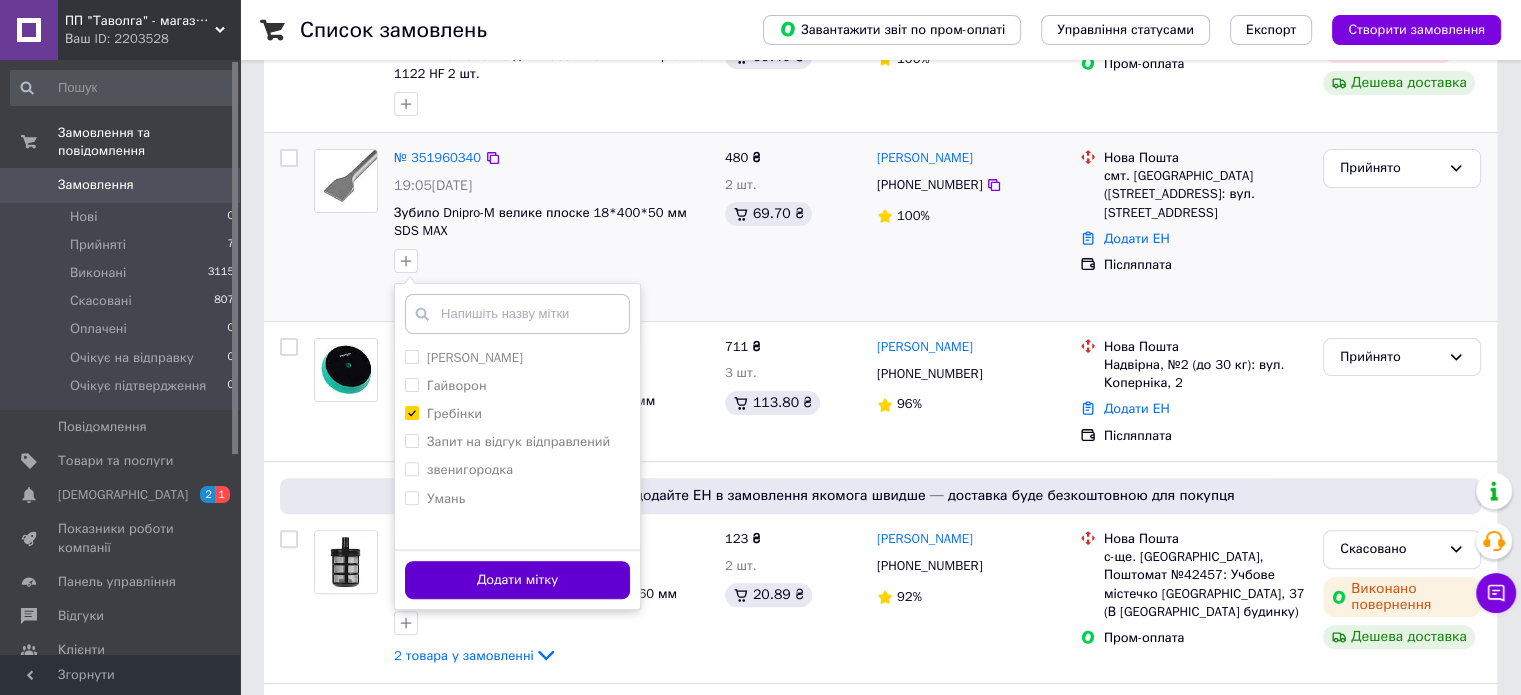 click on "Додати мітку" at bounding box center (517, 580) 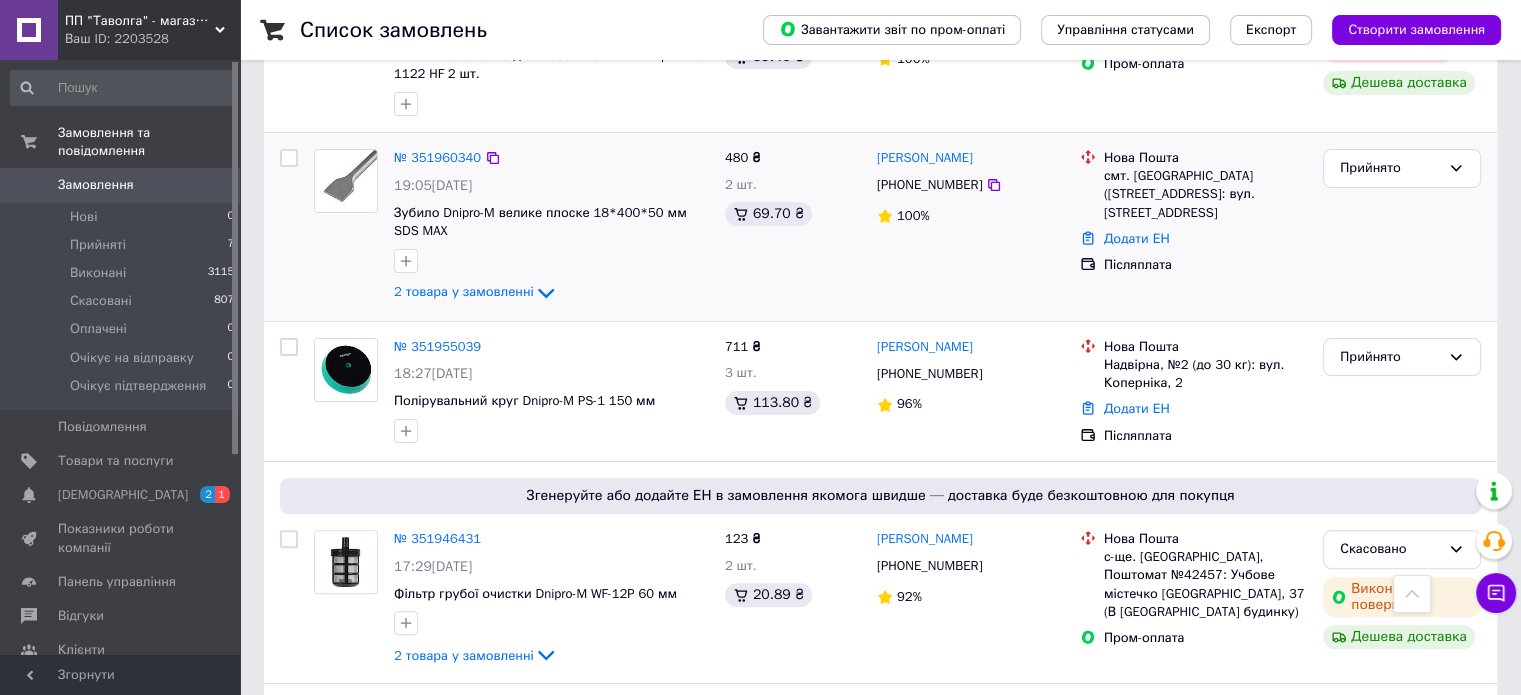 click on "[DEMOGRAPHIC_DATA]" at bounding box center (123, 495) 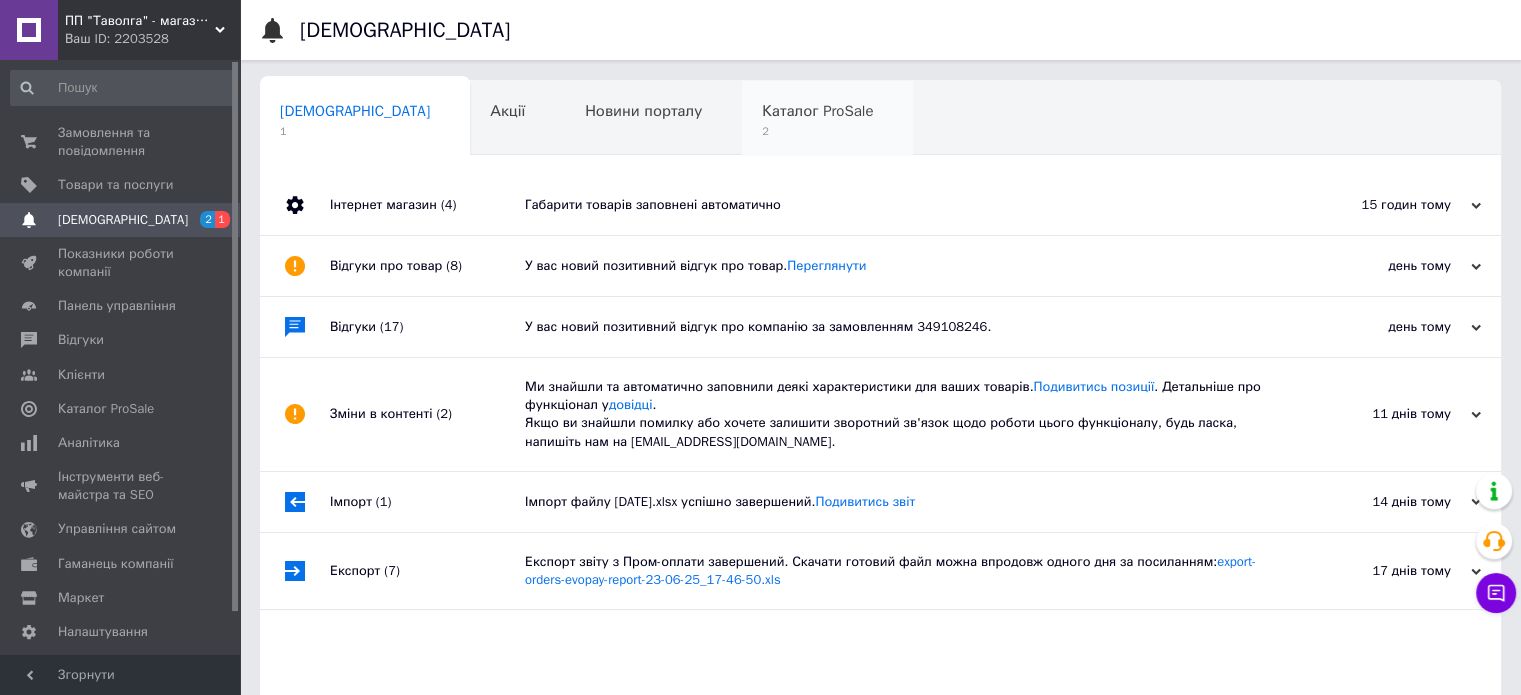 click on "Каталог ProSale 2" at bounding box center [827, 119] 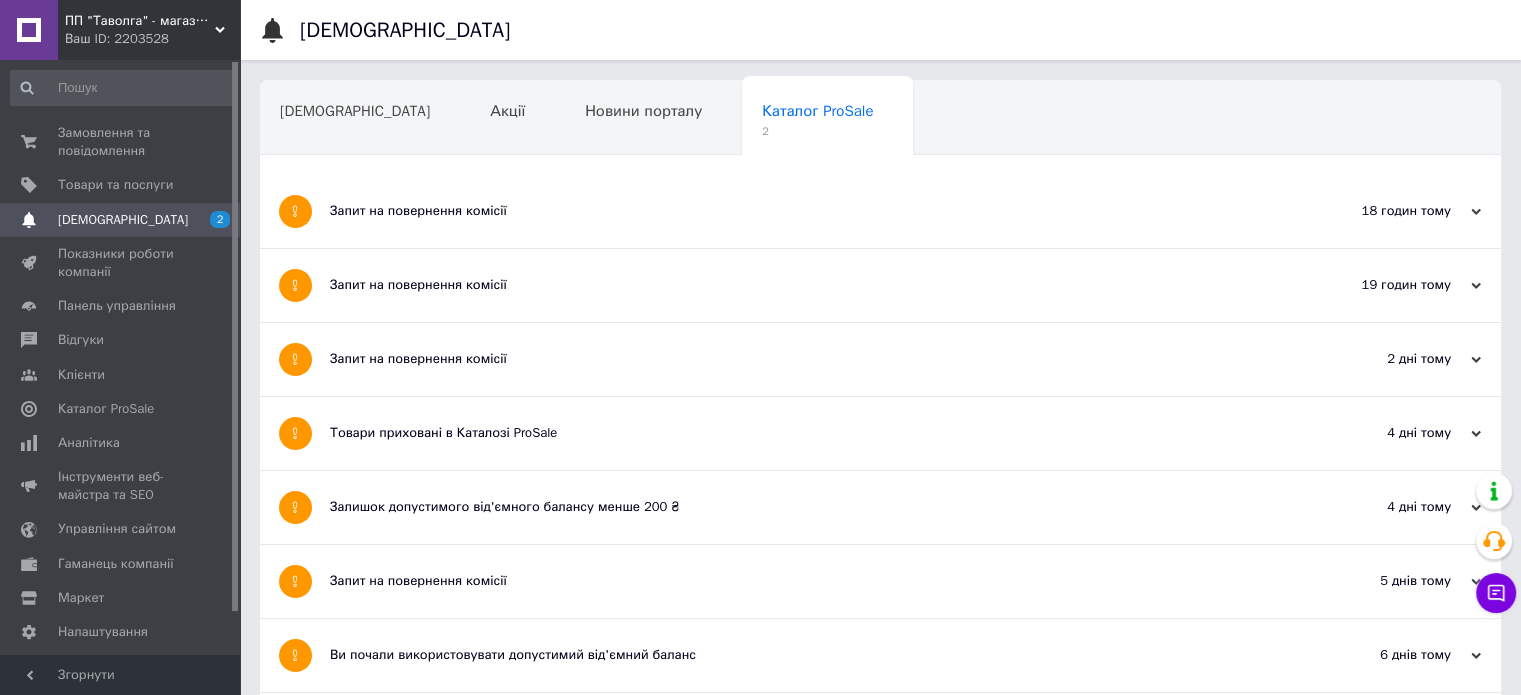 drag, startPoint x: 516, startPoint y: 221, endPoint x: 512, endPoint y: 233, distance: 12.649111 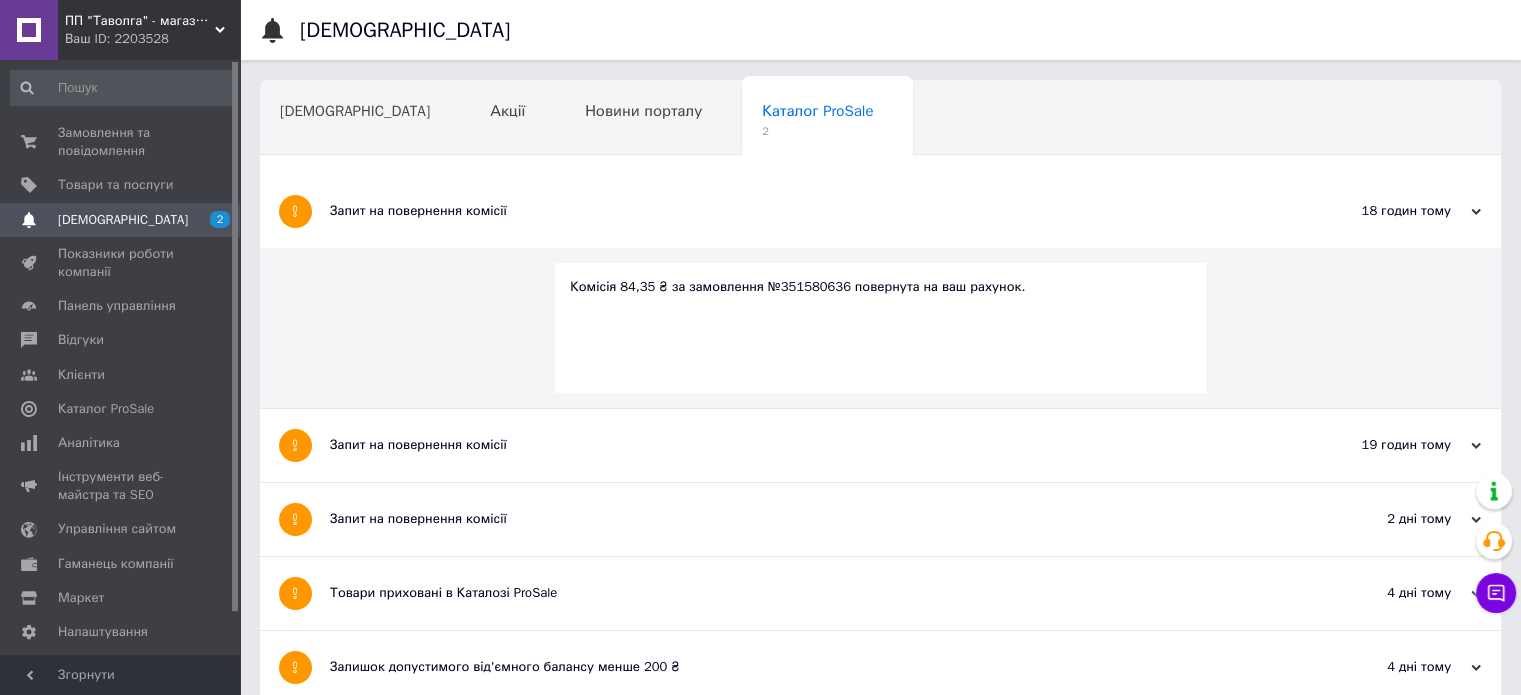 click on "Запит на повернення комісії" at bounding box center [805, 445] 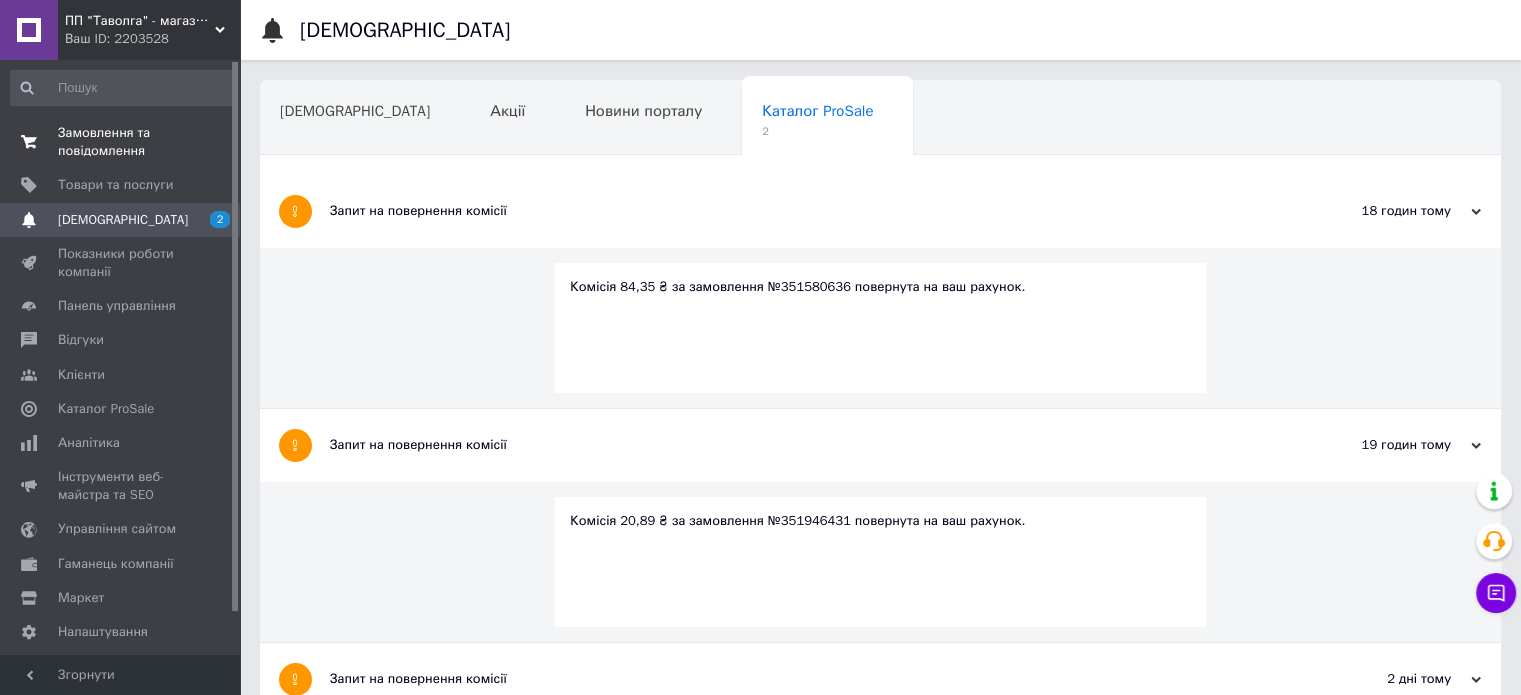 click on "Замовлення та повідомлення" at bounding box center [121, 142] 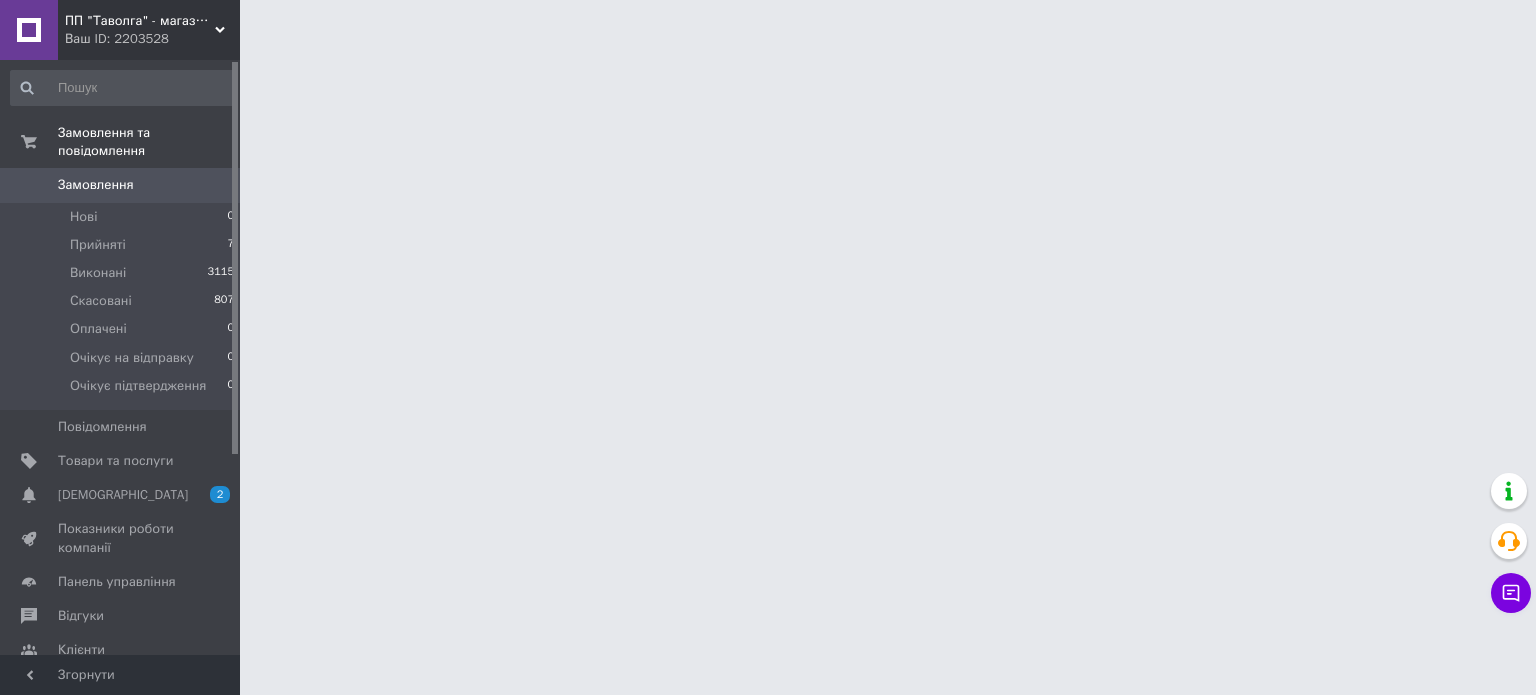 click on "Замовлення" at bounding box center (121, 185) 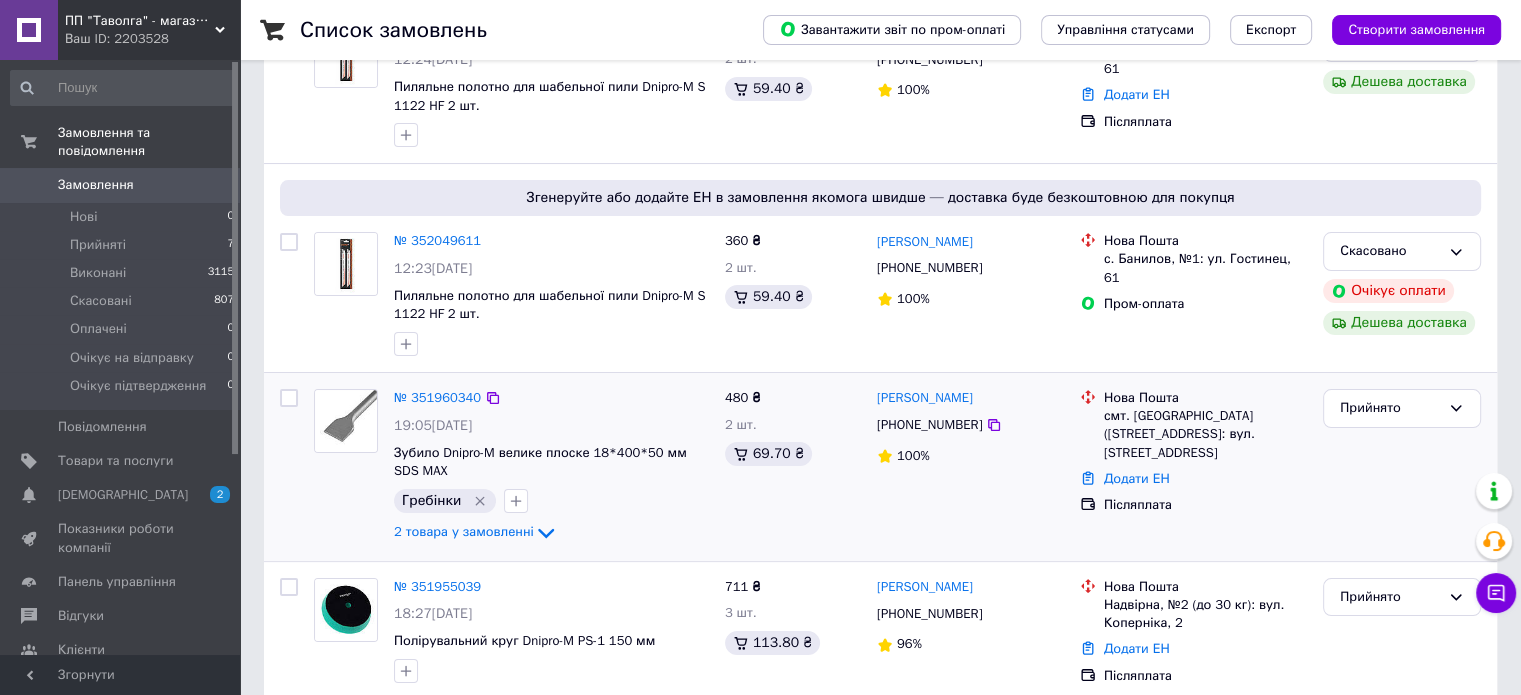 scroll, scrollTop: 300, scrollLeft: 0, axis: vertical 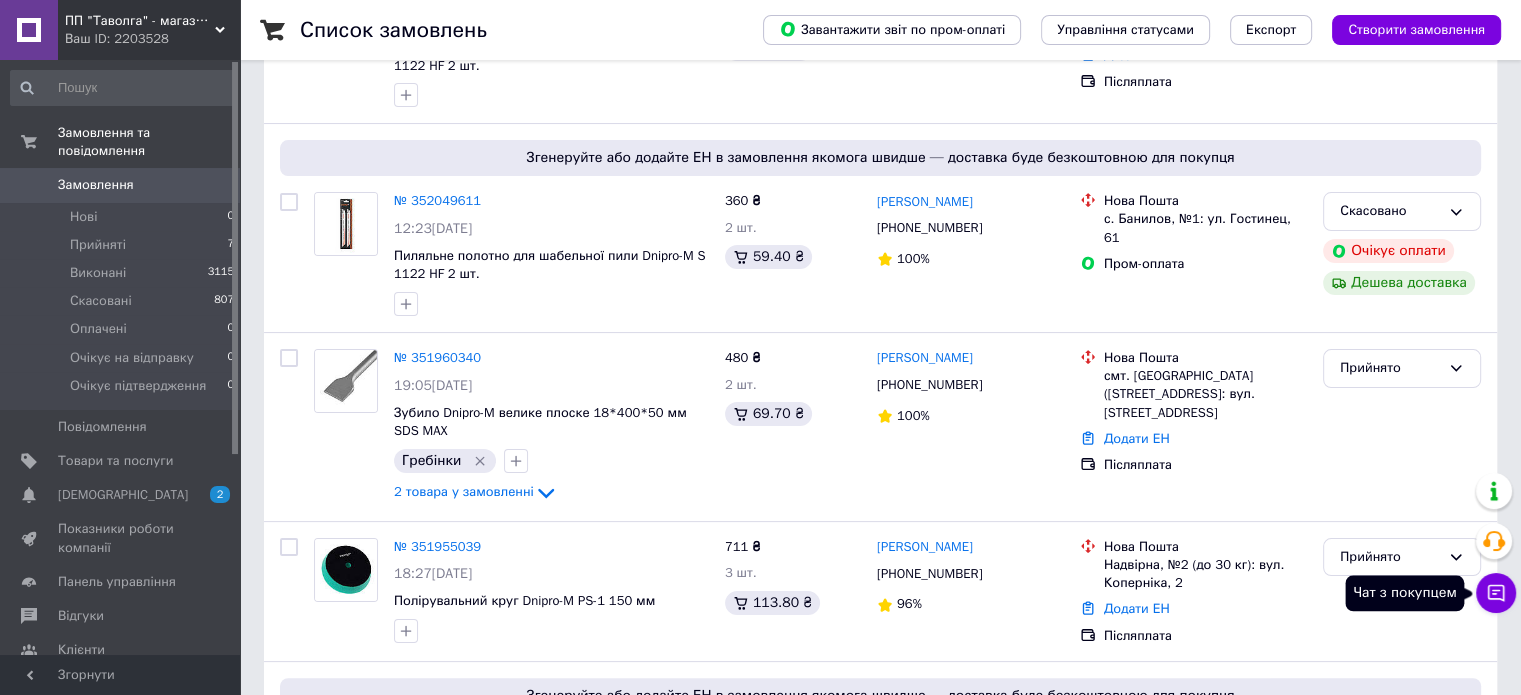click 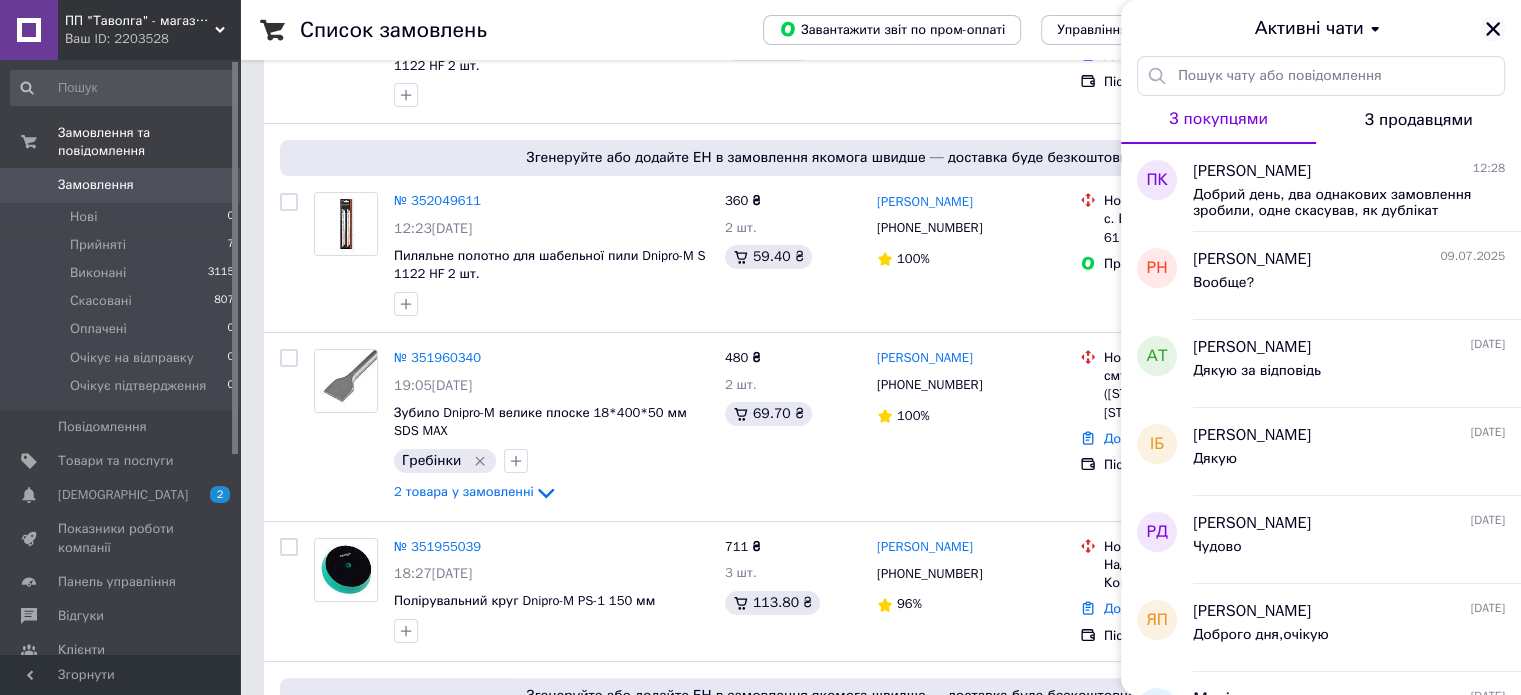 click 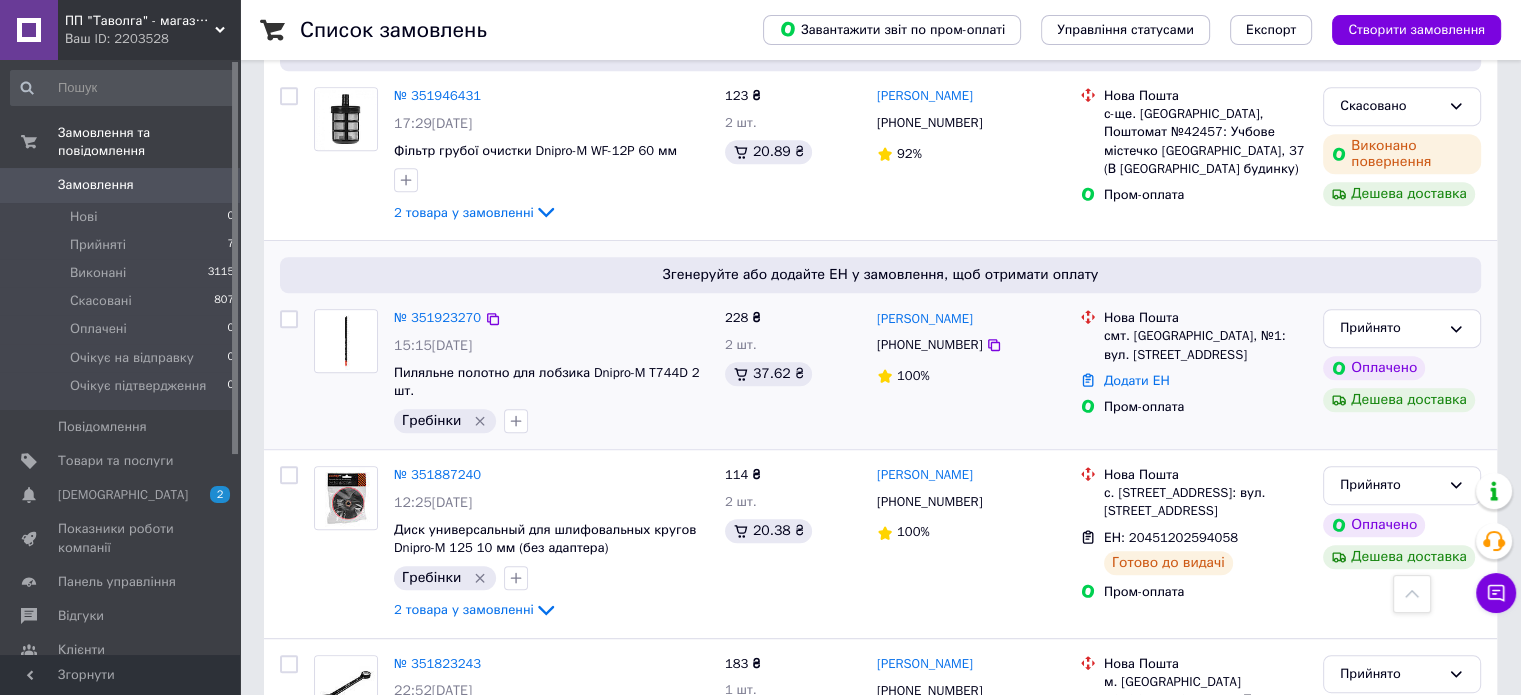scroll, scrollTop: 1100, scrollLeft: 0, axis: vertical 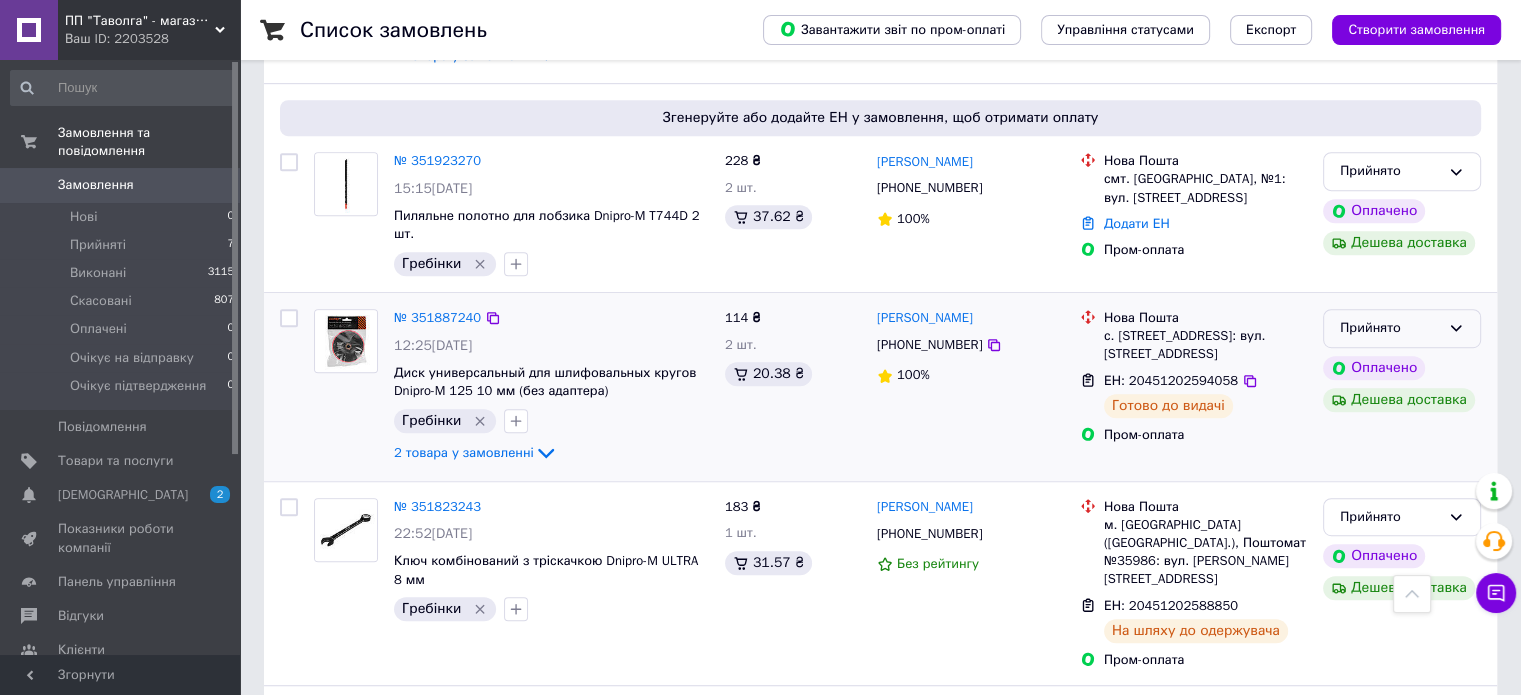 click on "Прийнято" at bounding box center (1390, 328) 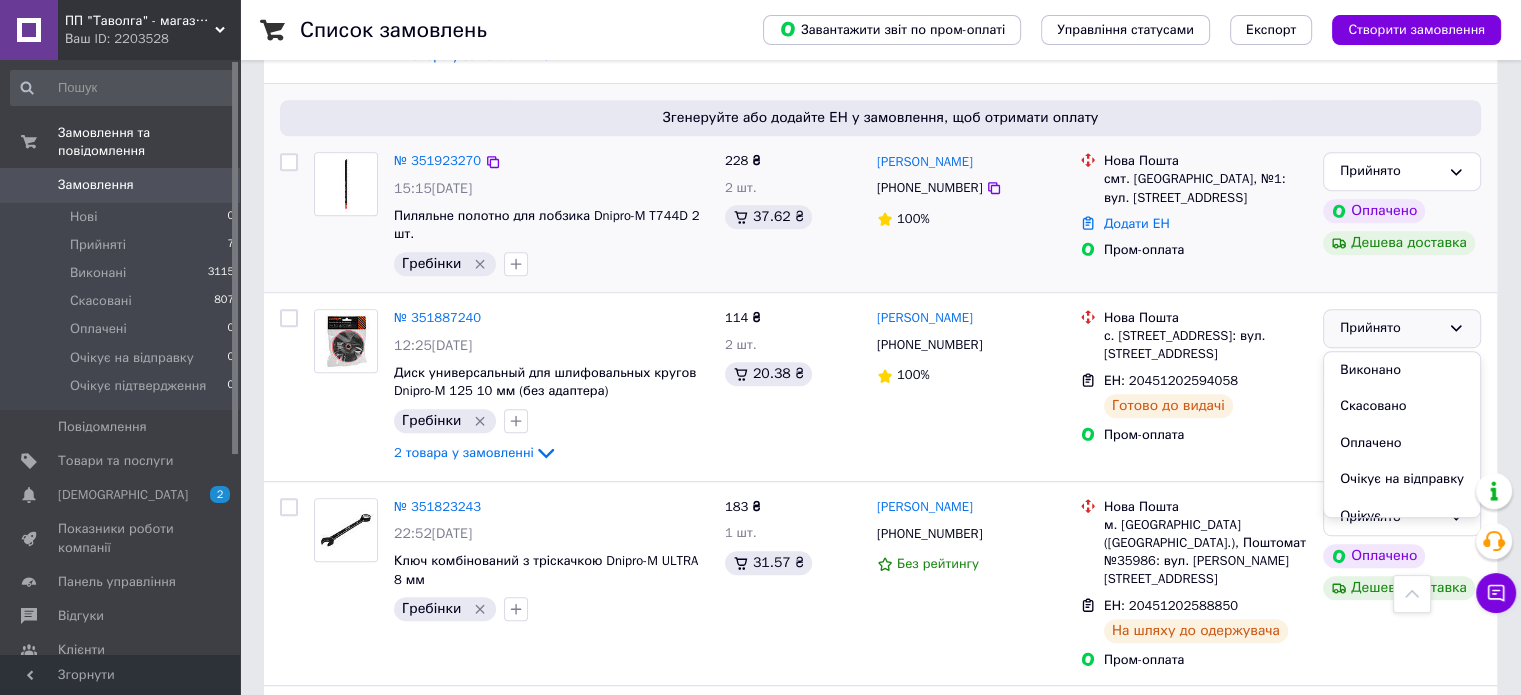 drag, startPoint x: 1382, startPoint y: 405, endPoint x: 1441, endPoint y: 195, distance: 218.13069 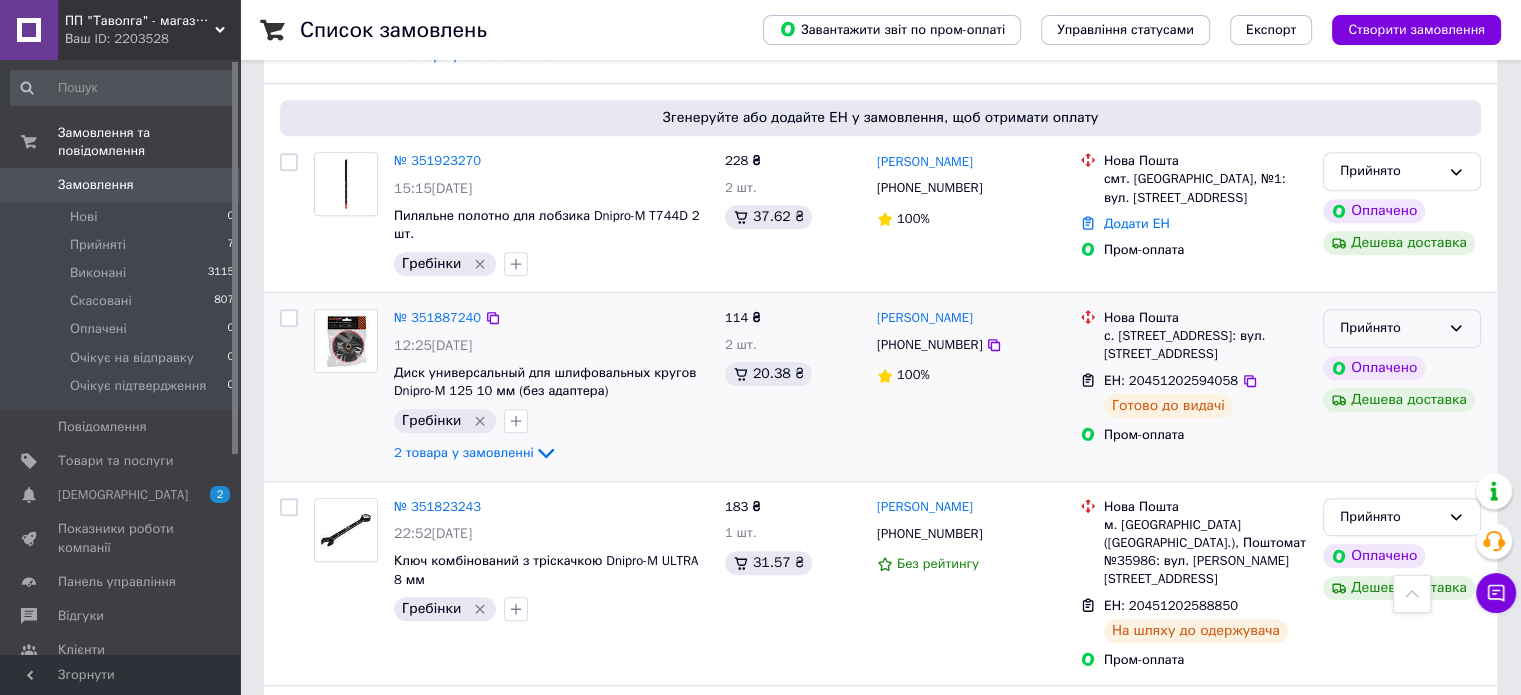 click on "Прийнято" at bounding box center [1390, 328] 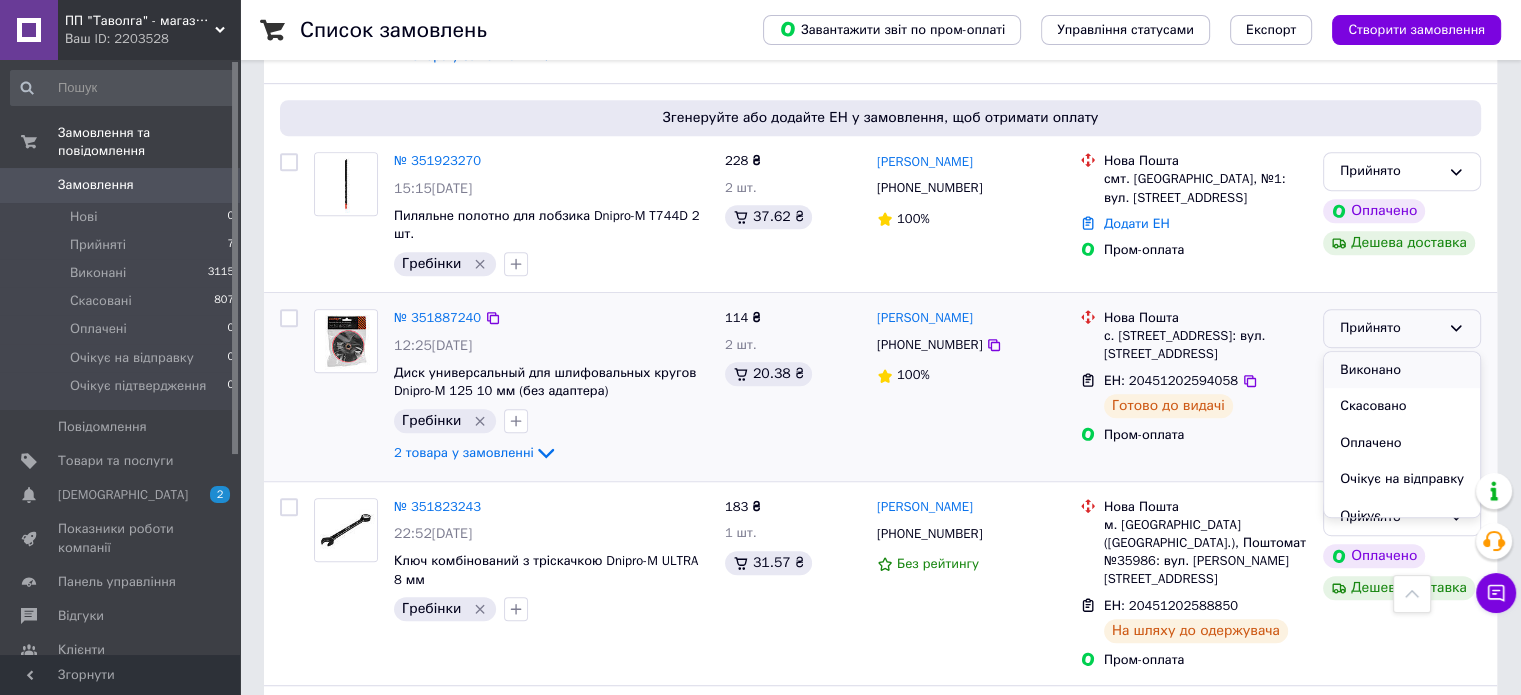 click on "Виконано" at bounding box center (1402, 370) 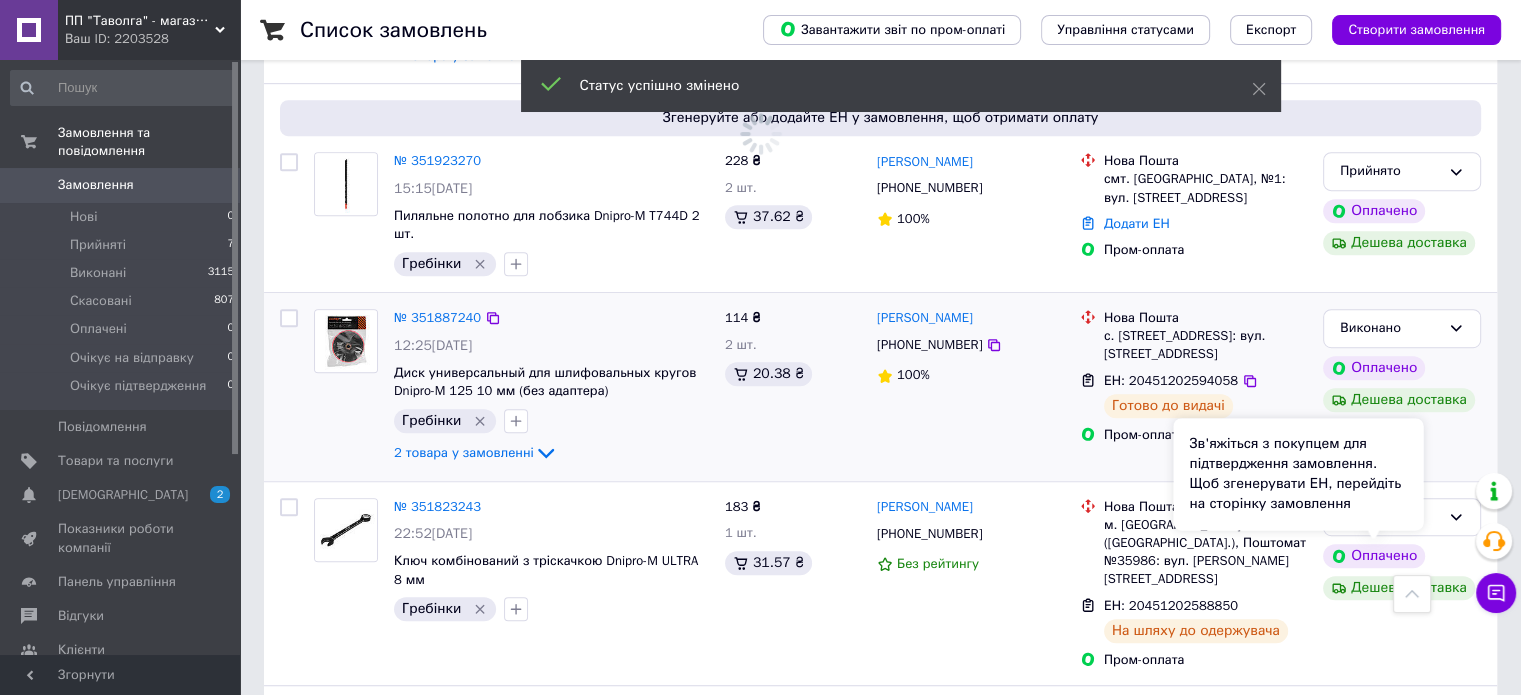 drag, startPoint x: 1338, startPoint y: 545, endPoint x: 1375, endPoint y: 514, distance: 48.270073 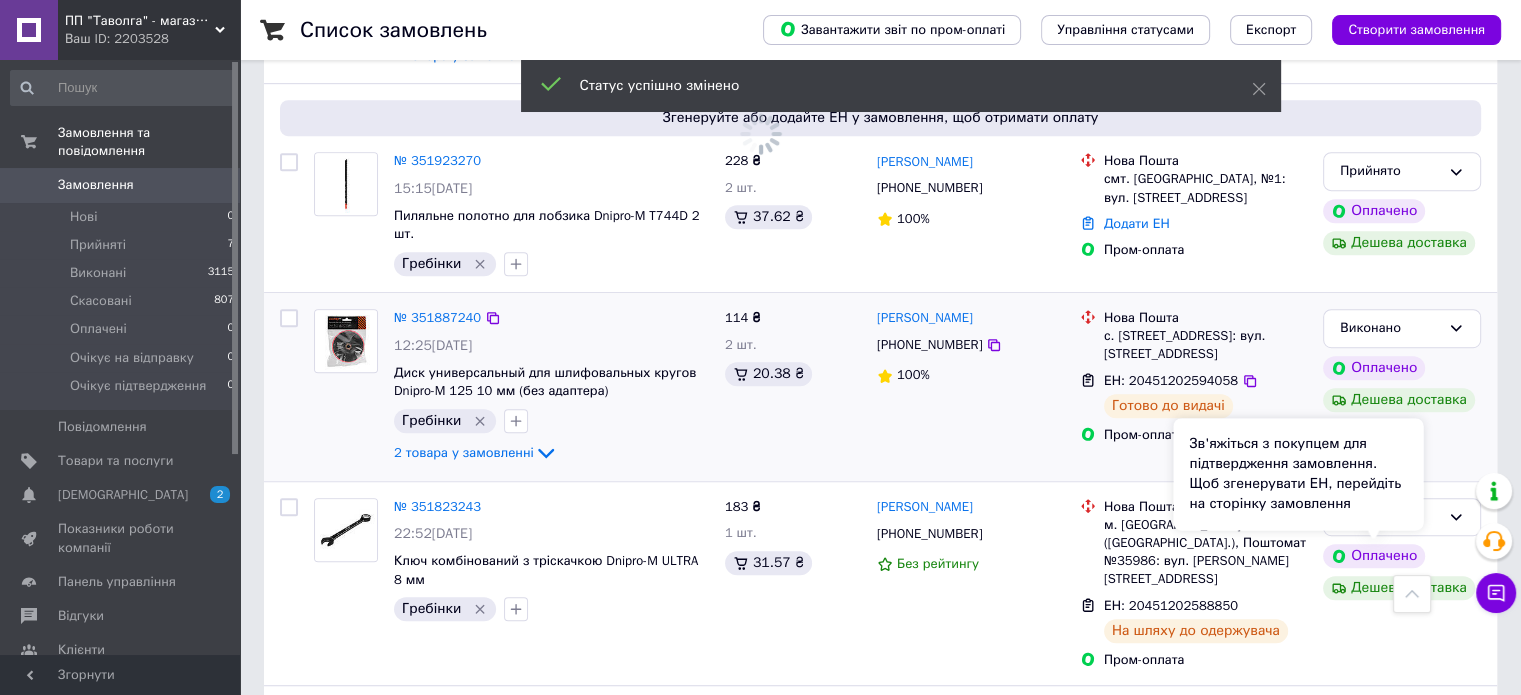 click on "Зв'яжіться з покупцем для підтвердження замовлення.
Щоб згенерувати ЕН, перейдіть на сторінку замовлення" at bounding box center [1298, 474] 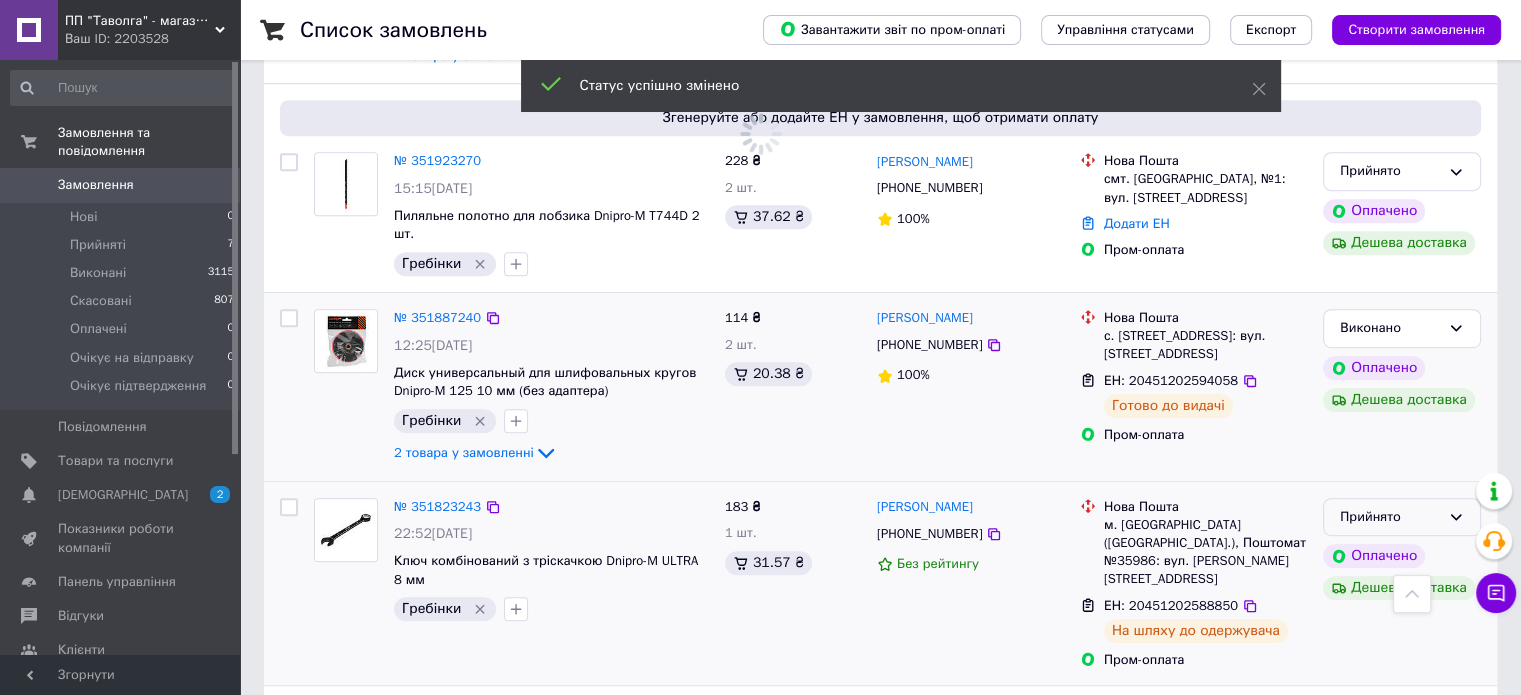 click on "Прийнято" at bounding box center (1402, 517) 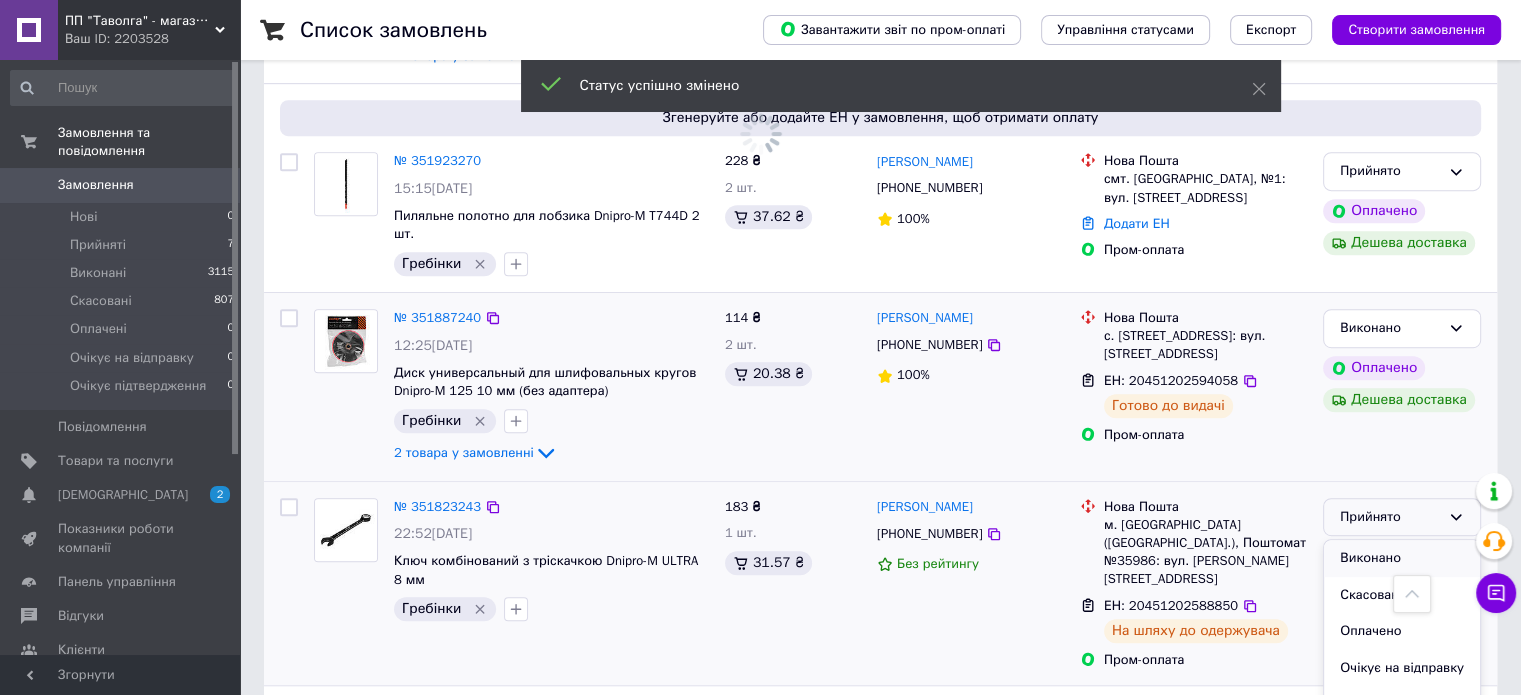 click on "Виконано" at bounding box center [1402, 558] 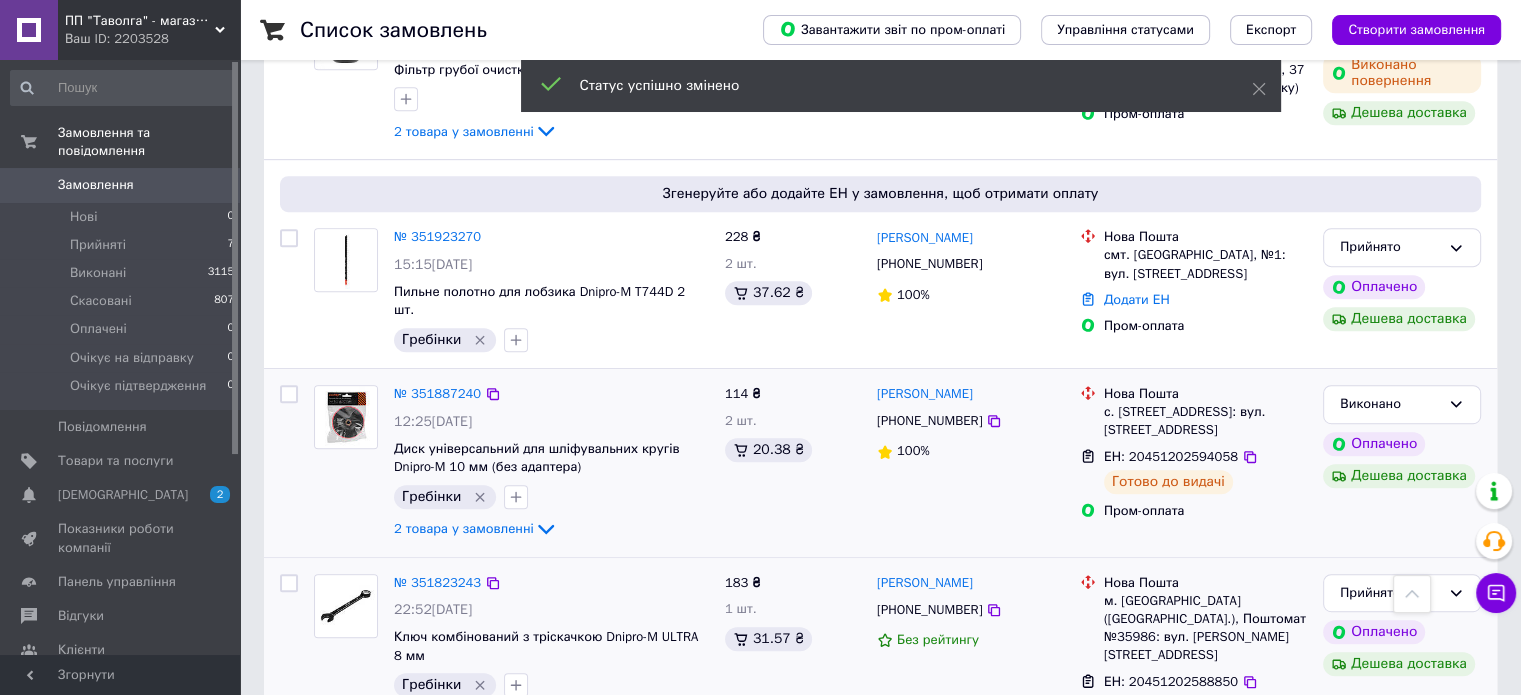 scroll, scrollTop: 1100, scrollLeft: 0, axis: vertical 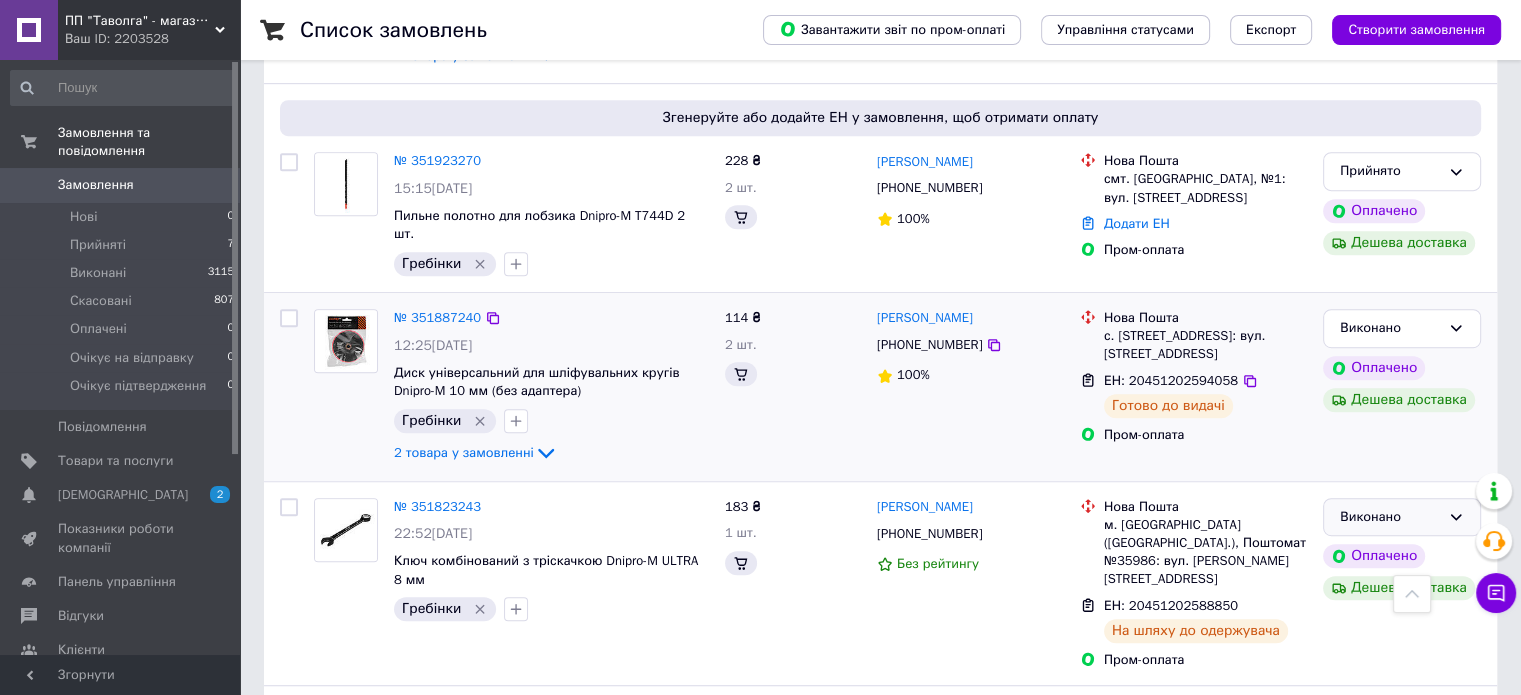 click 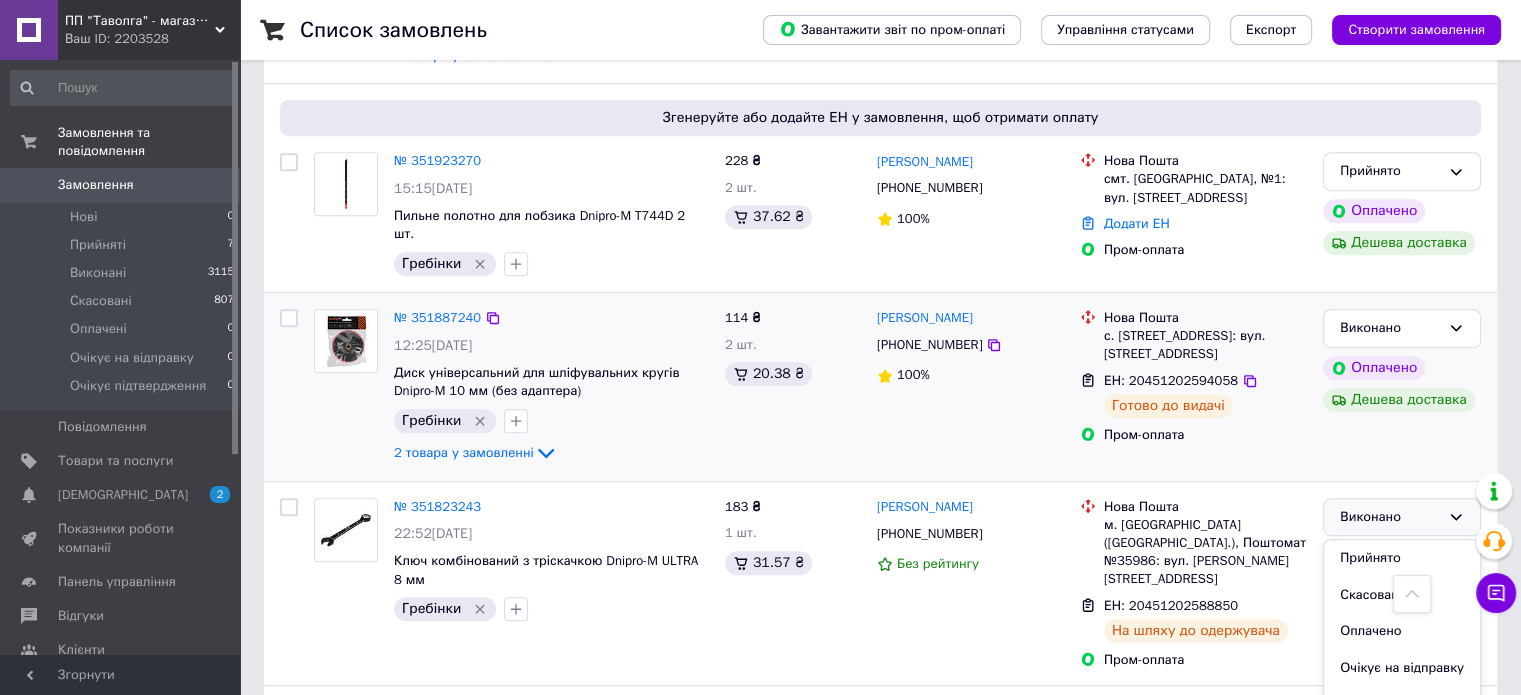 click on "Нова Пошта с. Шпитьки, №1: вул. Покровська, 18 ЕН: 20451202594058 Готово до видачі Пром-оплата" at bounding box center [1193, 387] 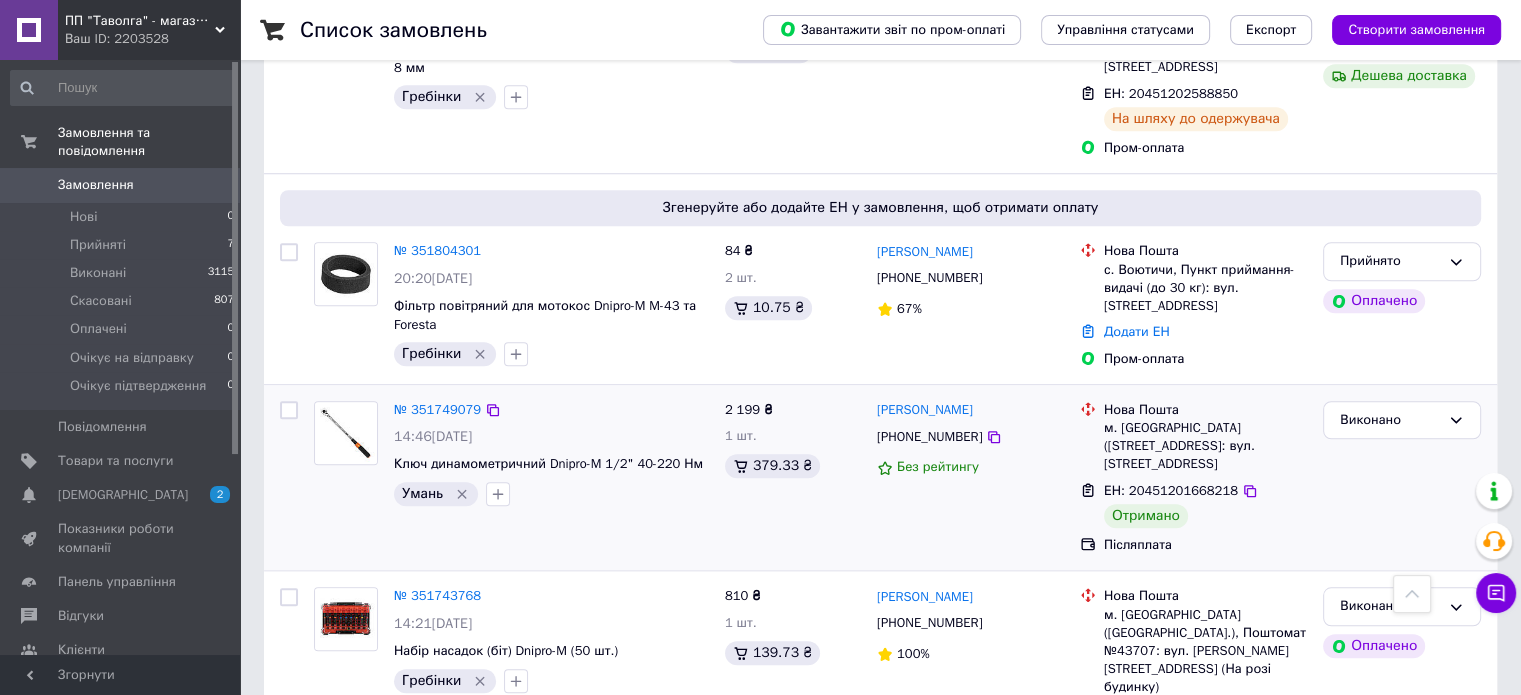 scroll, scrollTop: 1600, scrollLeft: 0, axis: vertical 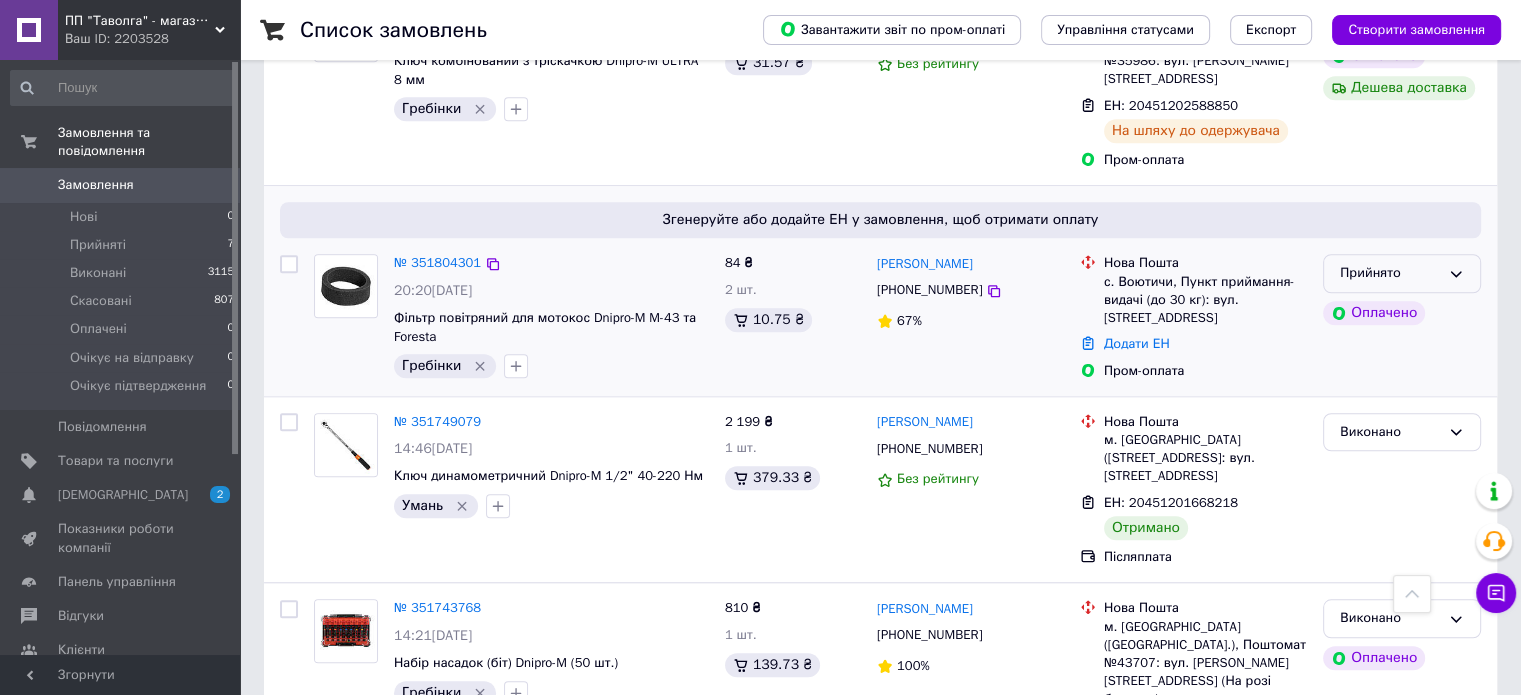 click on "Прийнято" at bounding box center (1402, 273) 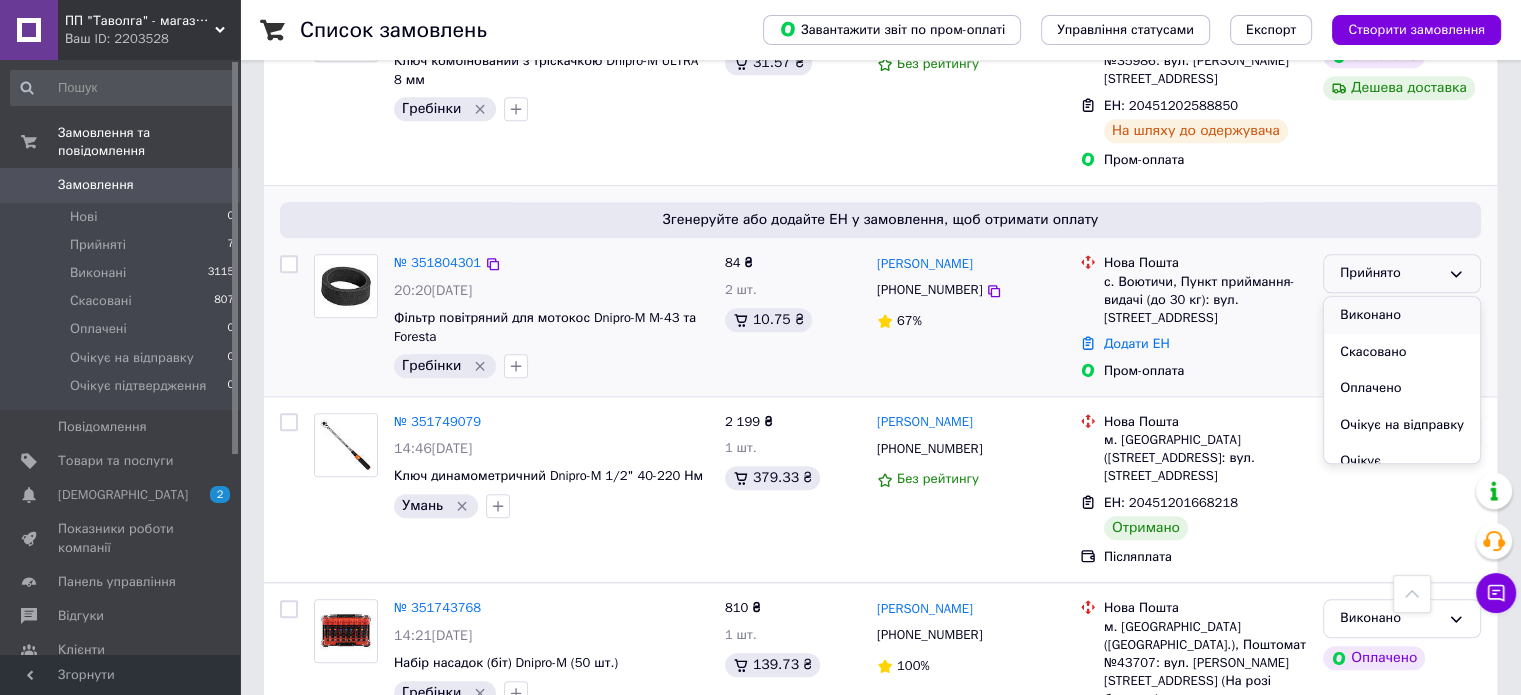 click on "Виконано" at bounding box center [1402, 315] 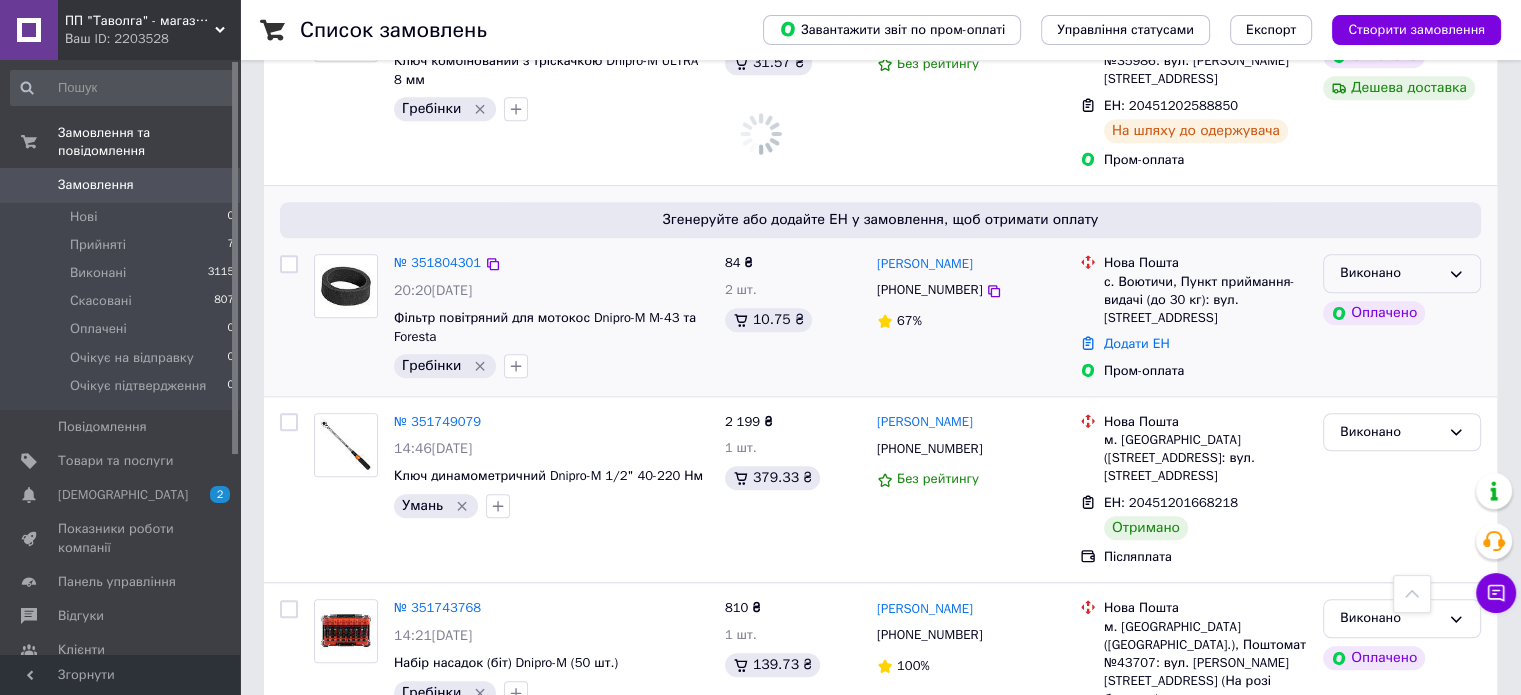 click 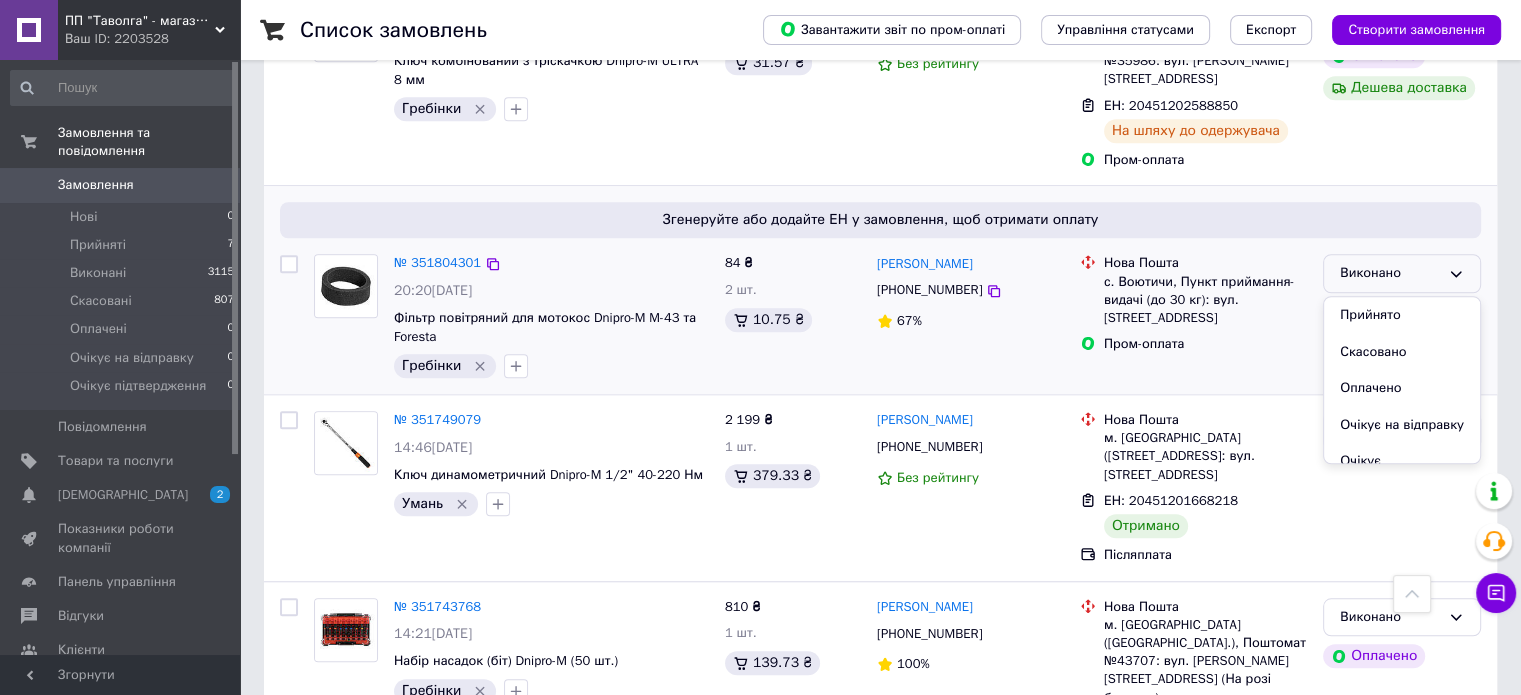 click on "Прийнято" at bounding box center (1402, 315) 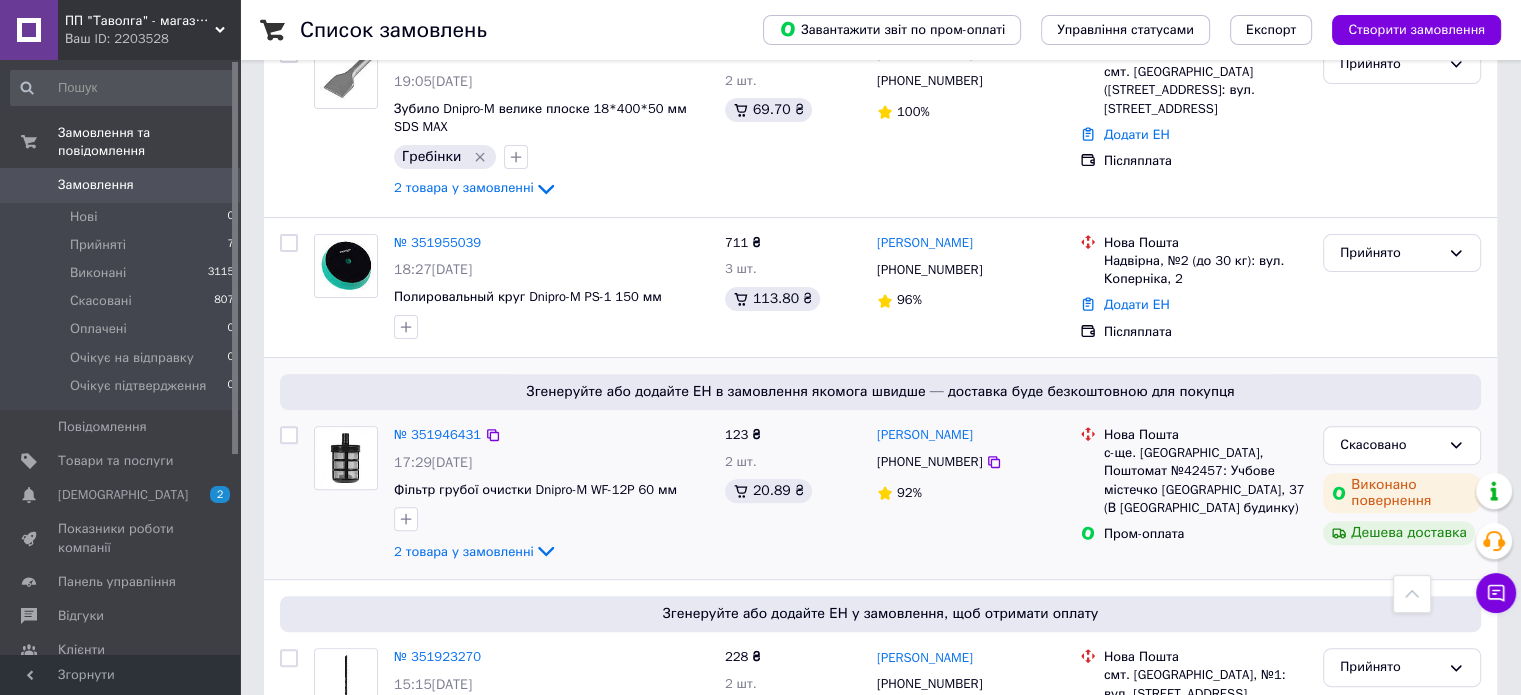 scroll, scrollTop: 600, scrollLeft: 0, axis: vertical 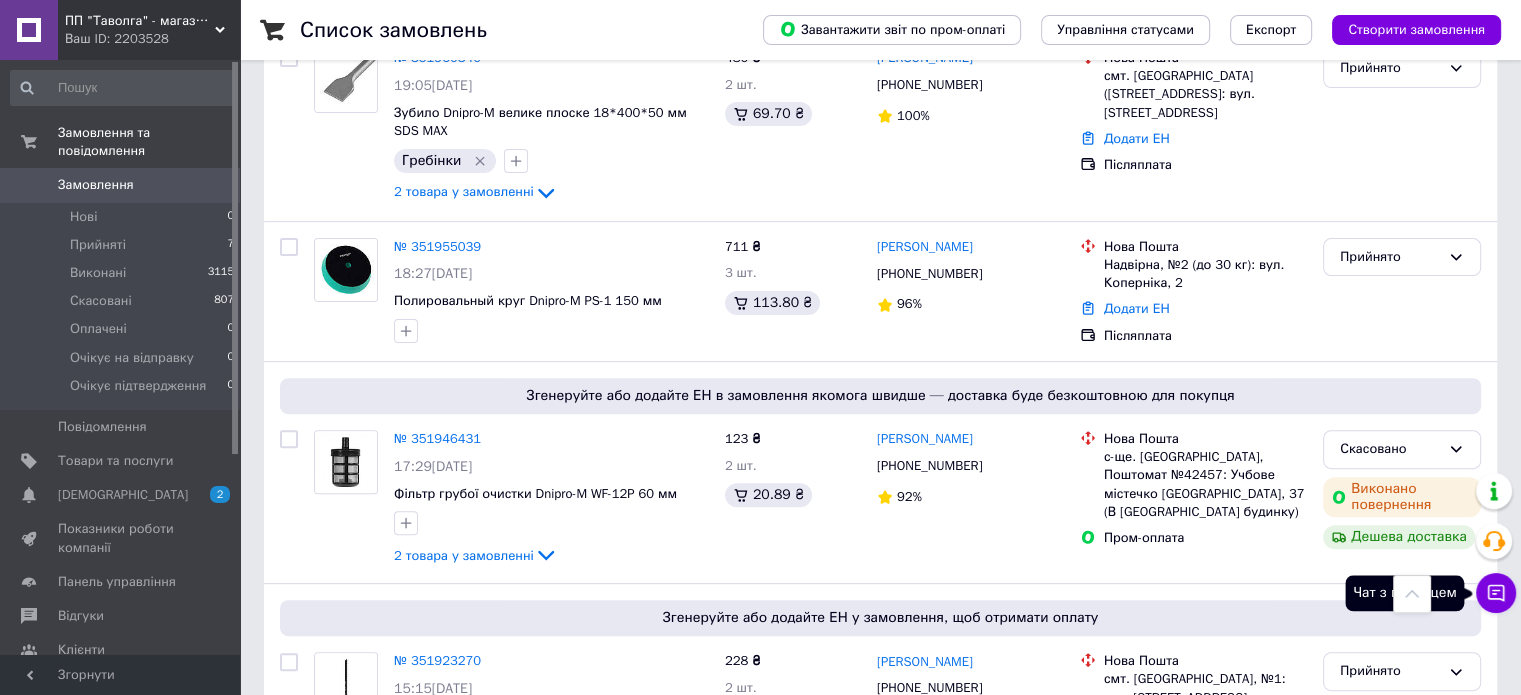 click on "Чат з покупцем" at bounding box center [1496, 593] 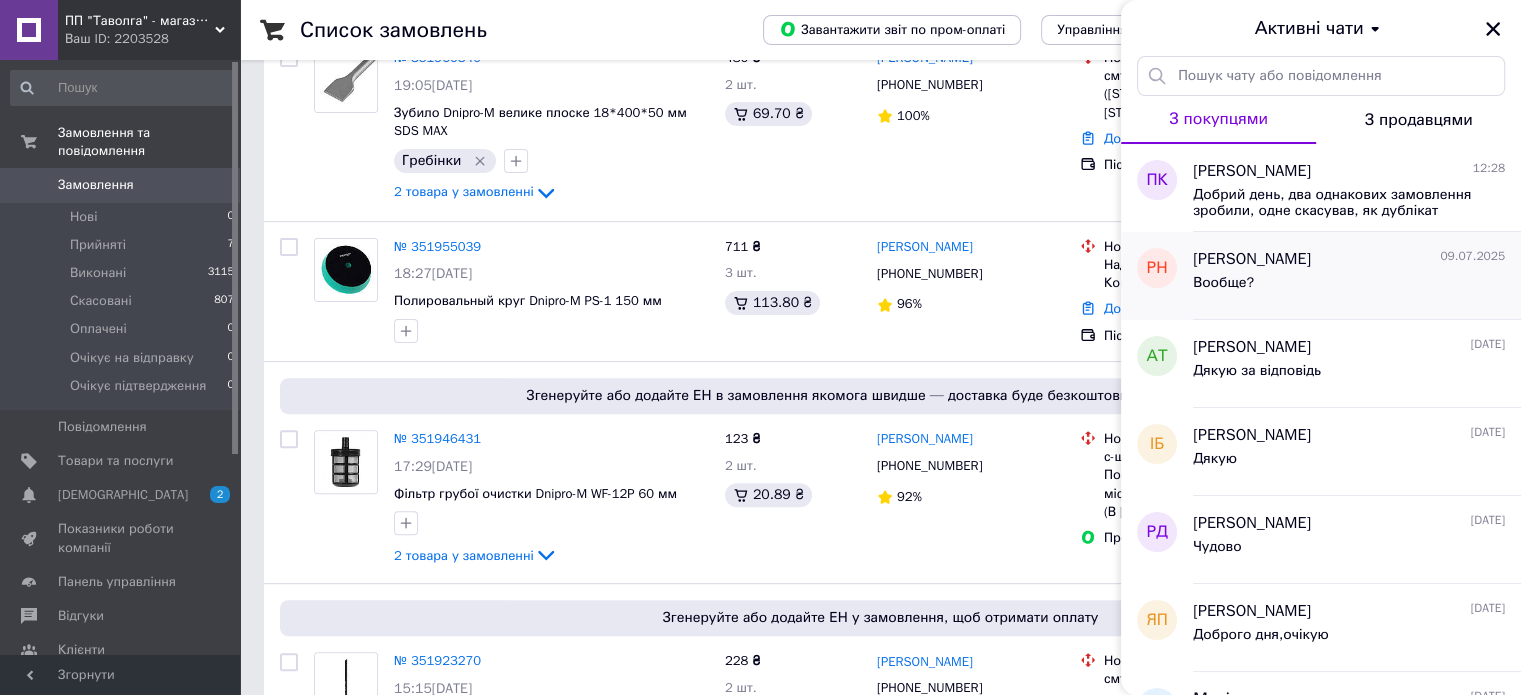 click on "Вообще?" at bounding box center (1349, 287) 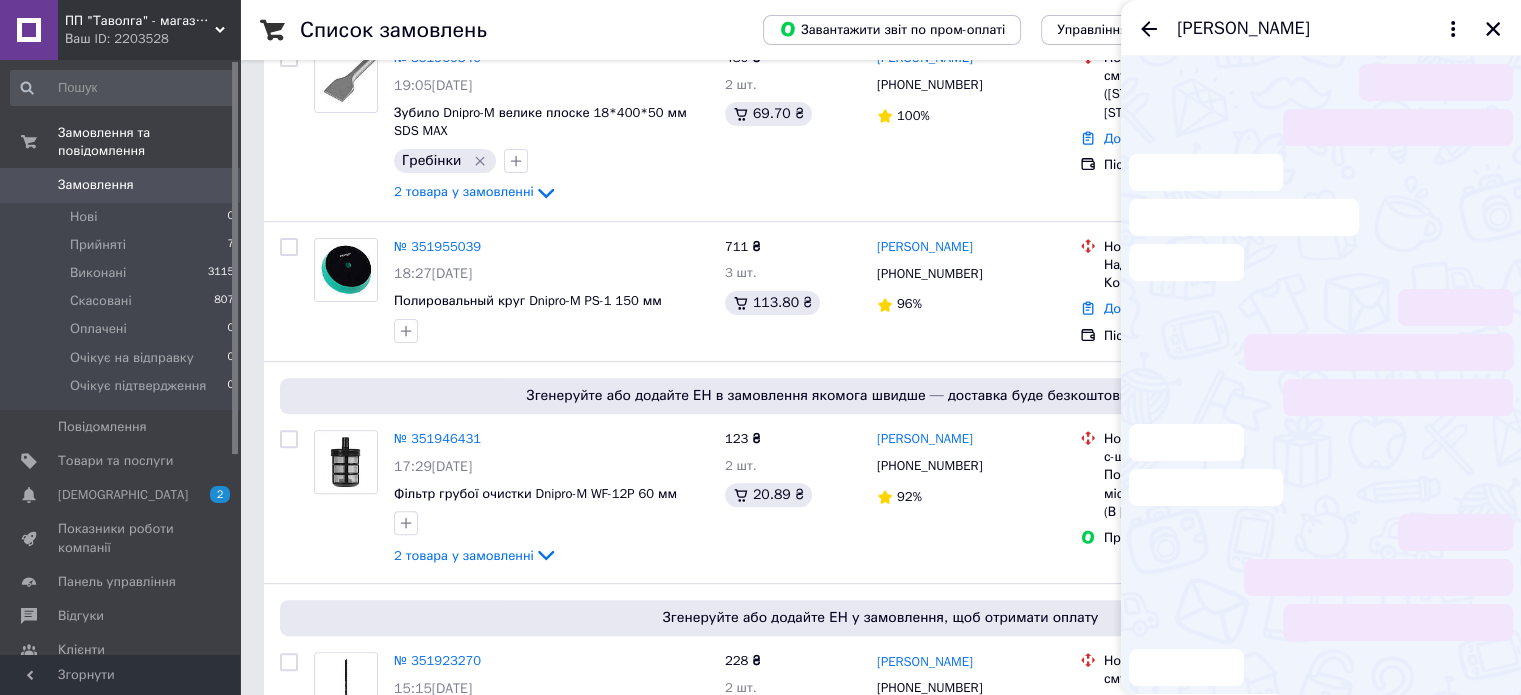 scroll, scrollTop: 5, scrollLeft: 0, axis: vertical 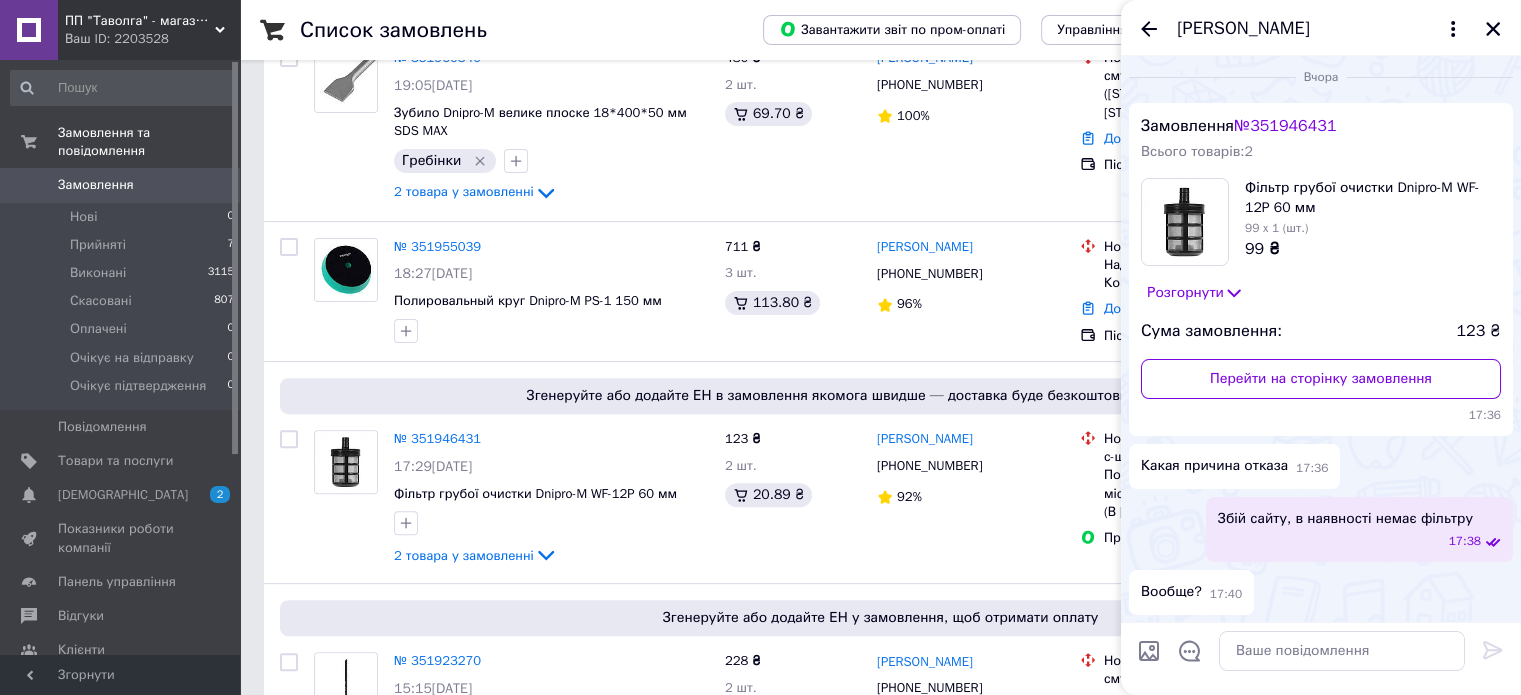 click on "[PERSON_NAME]" at bounding box center [1321, 28] 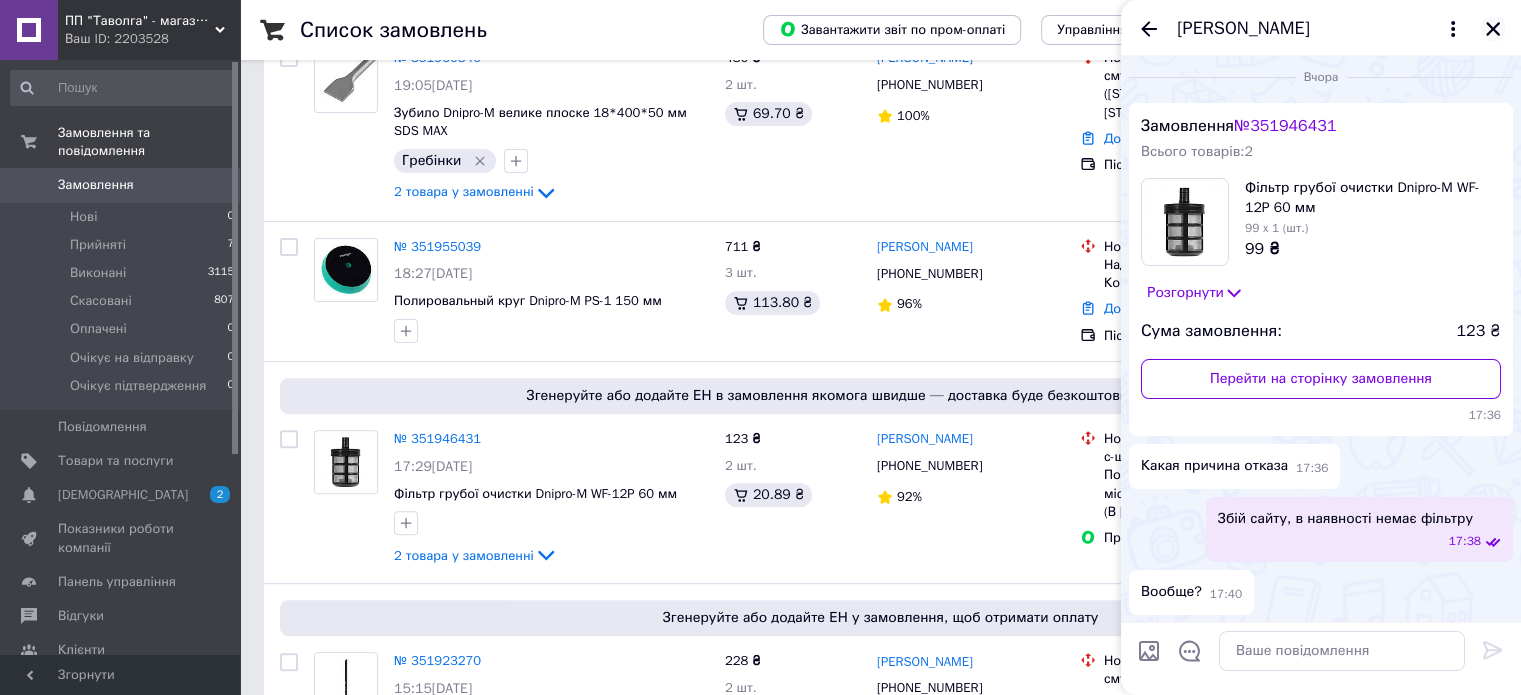 click 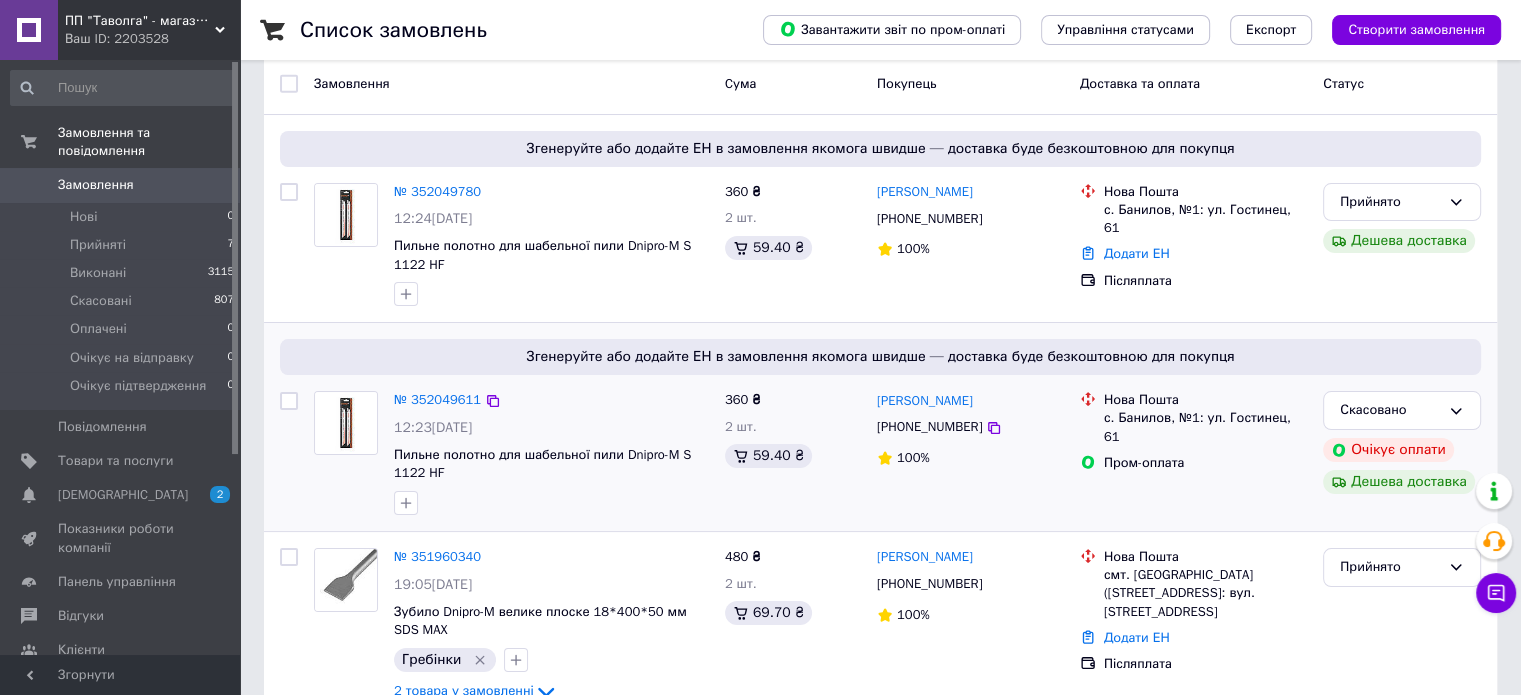 scroll, scrollTop: 100, scrollLeft: 0, axis: vertical 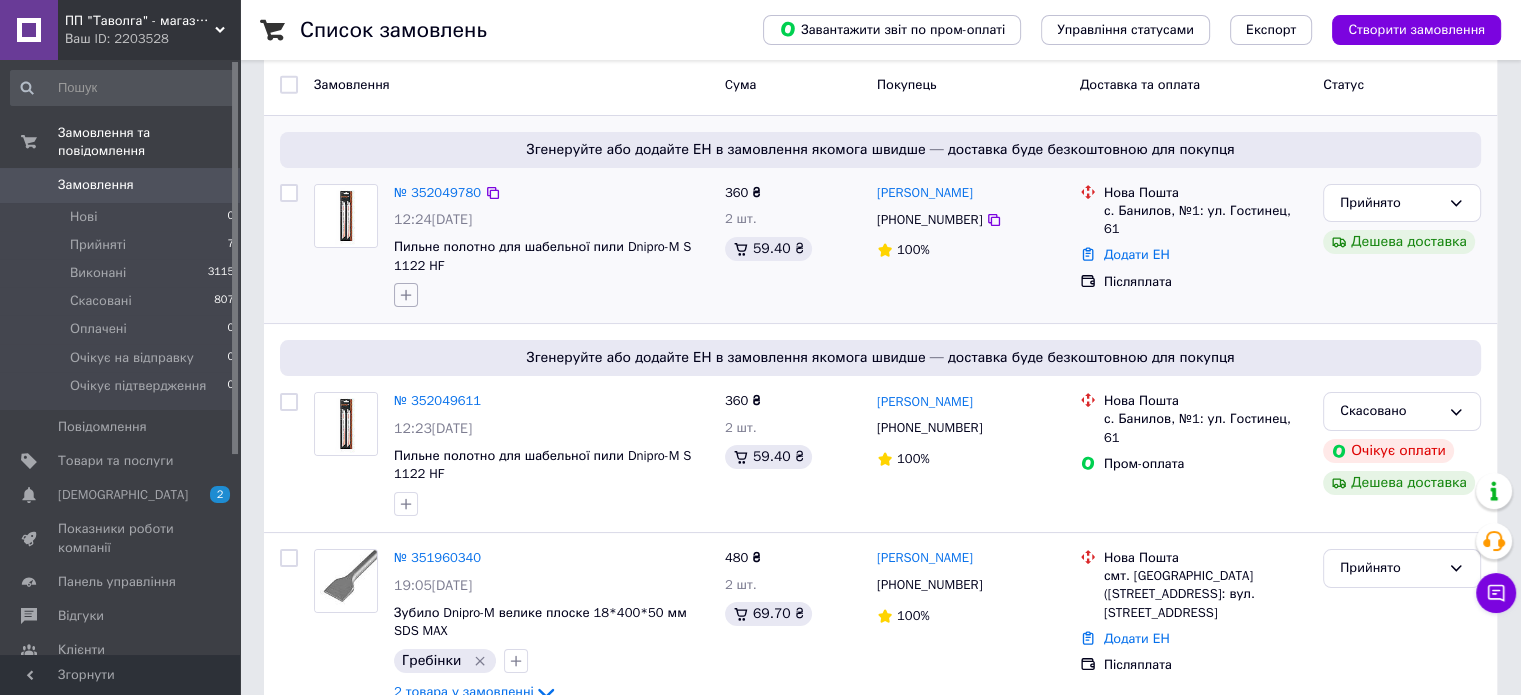 click at bounding box center (406, 295) 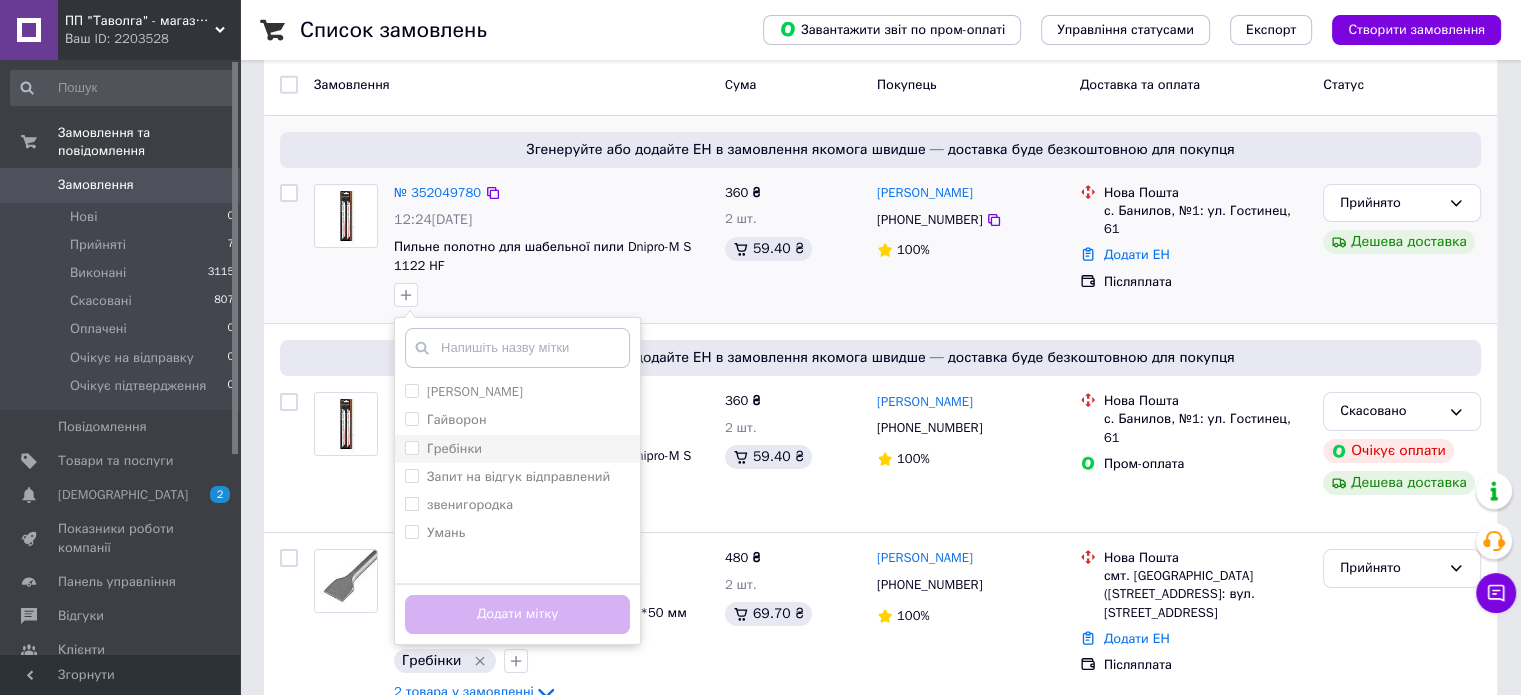 click on "Гребінки" at bounding box center (517, 449) 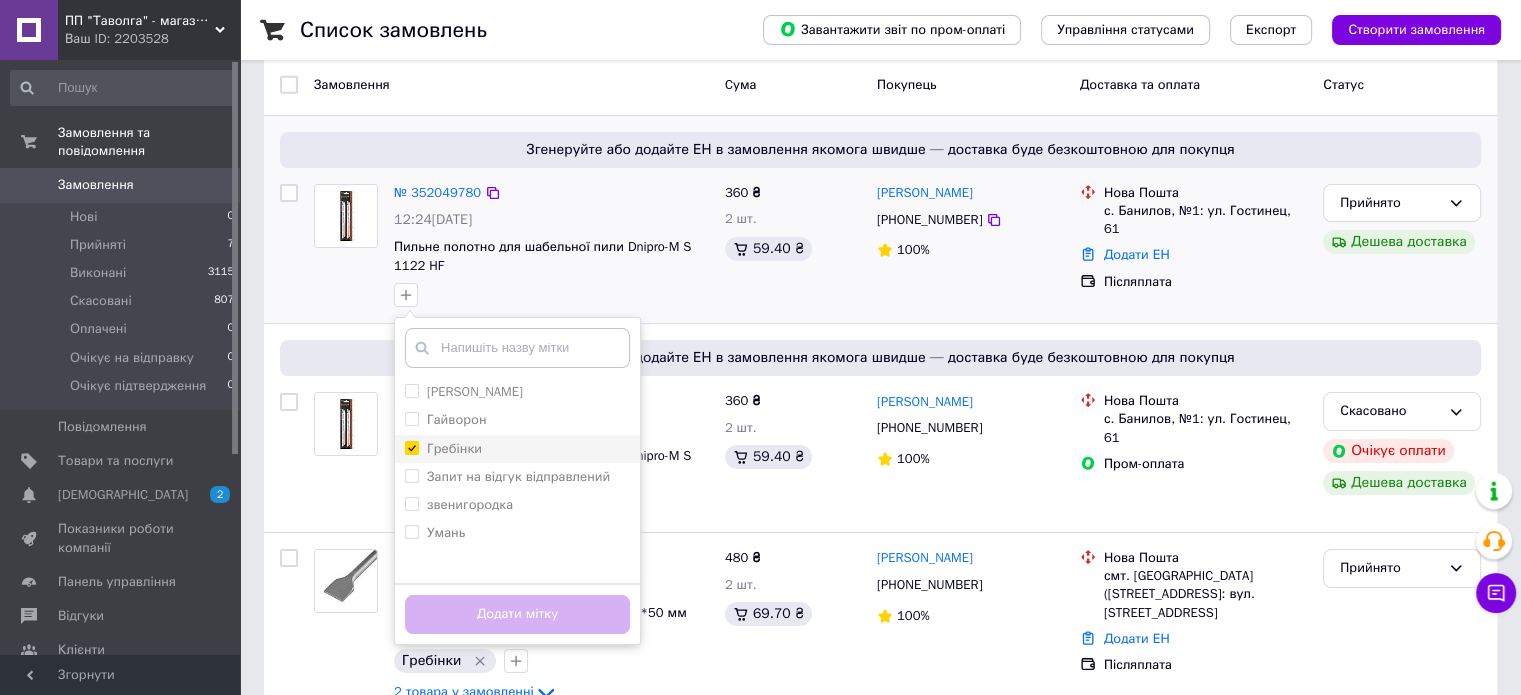 checkbox on "true" 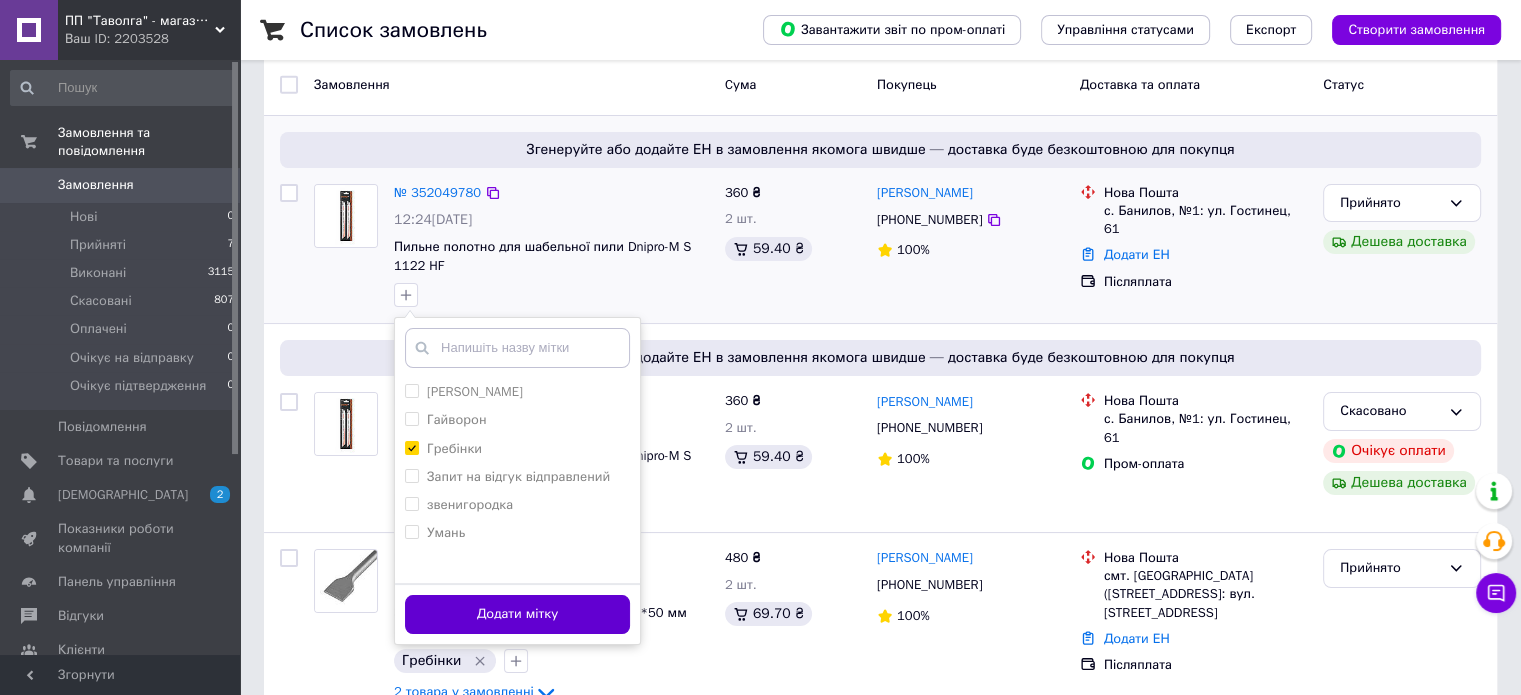 click on "Додати мітку" at bounding box center [517, 614] 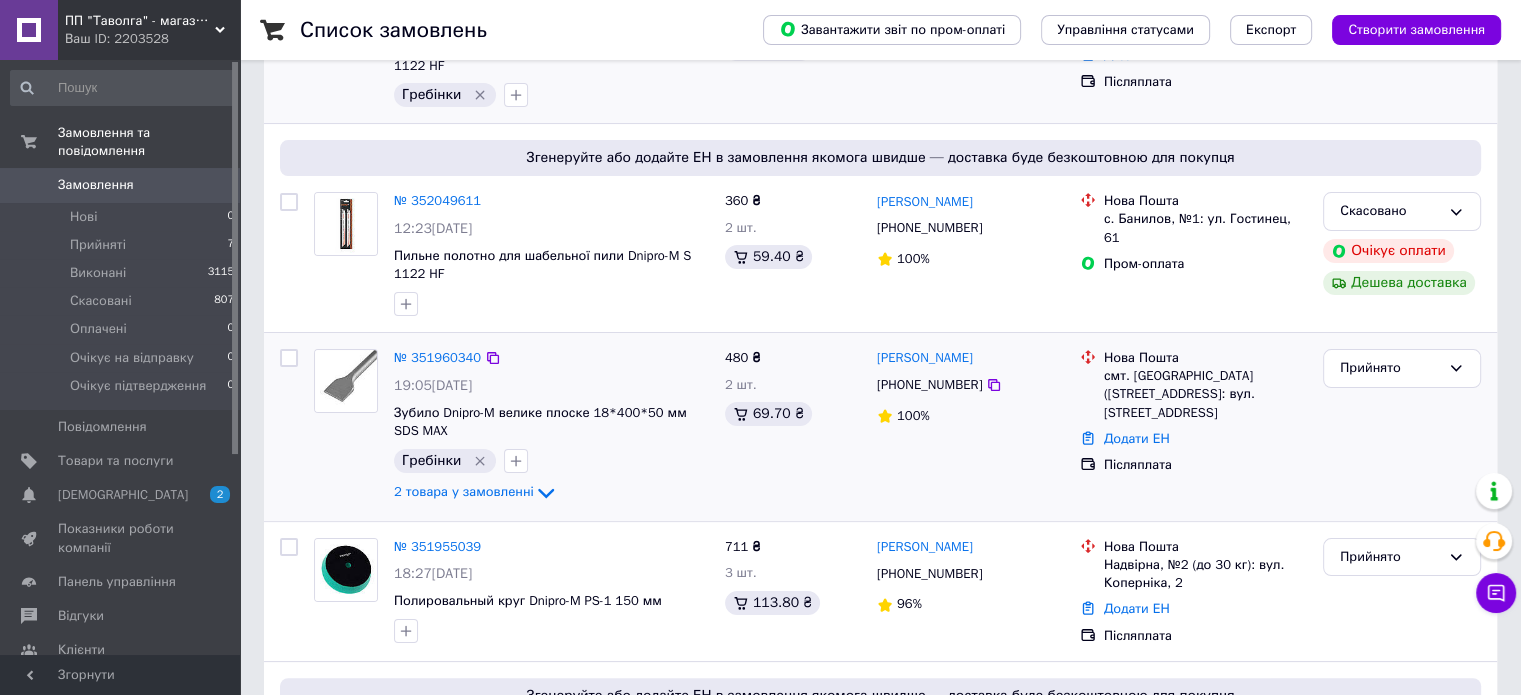 scroll, scrollTop: 0, scrollLeft: 0, axis: both 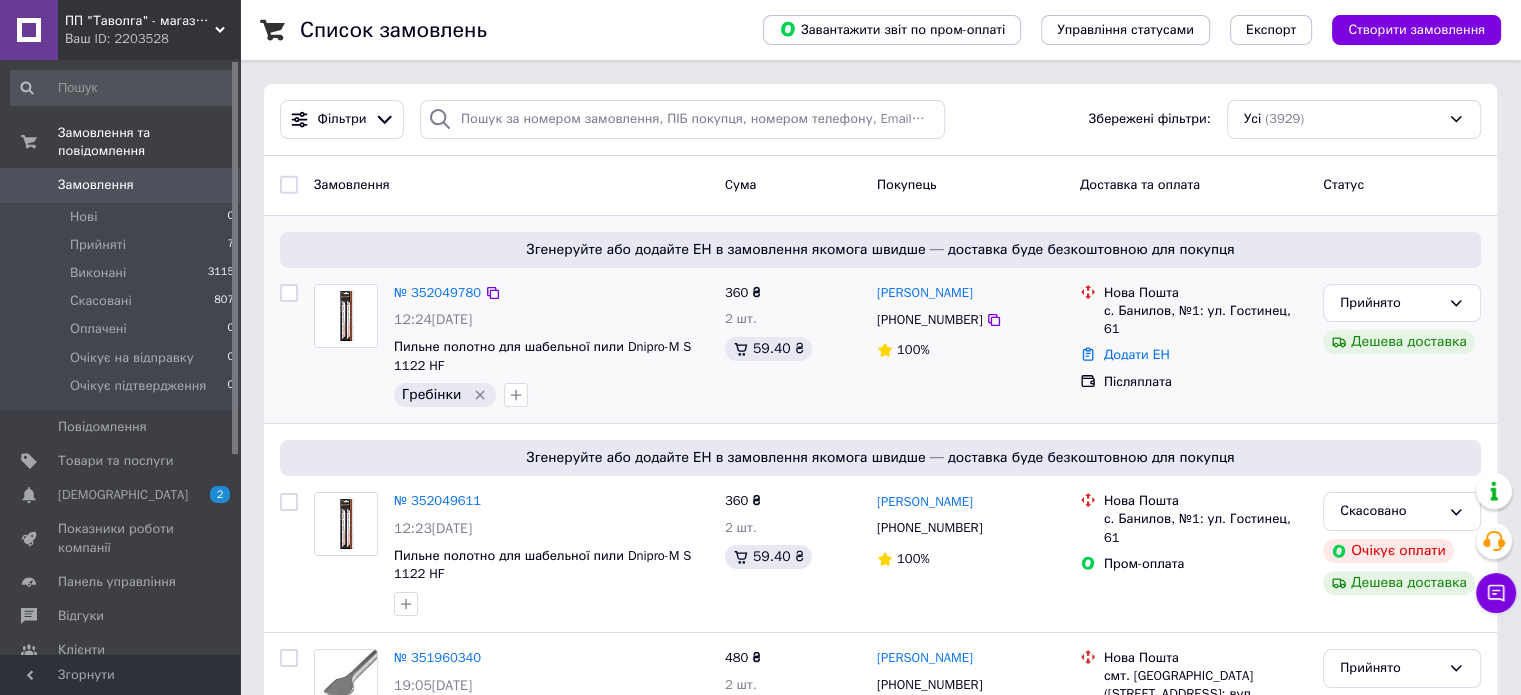 click on "[DEMOGRAPHIC_DATA]" at bounding box center (123, 495) 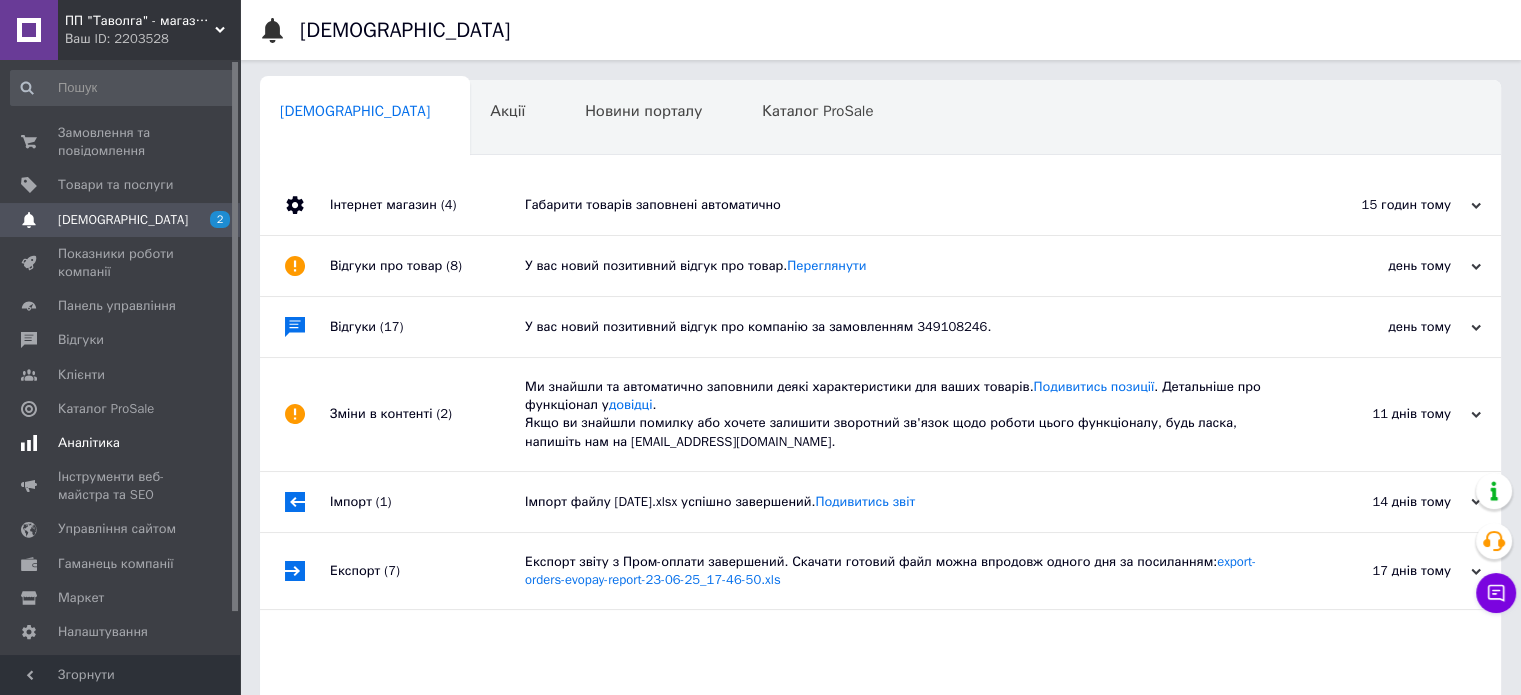 click on "Аналітика" at bounding box center [89, 443] 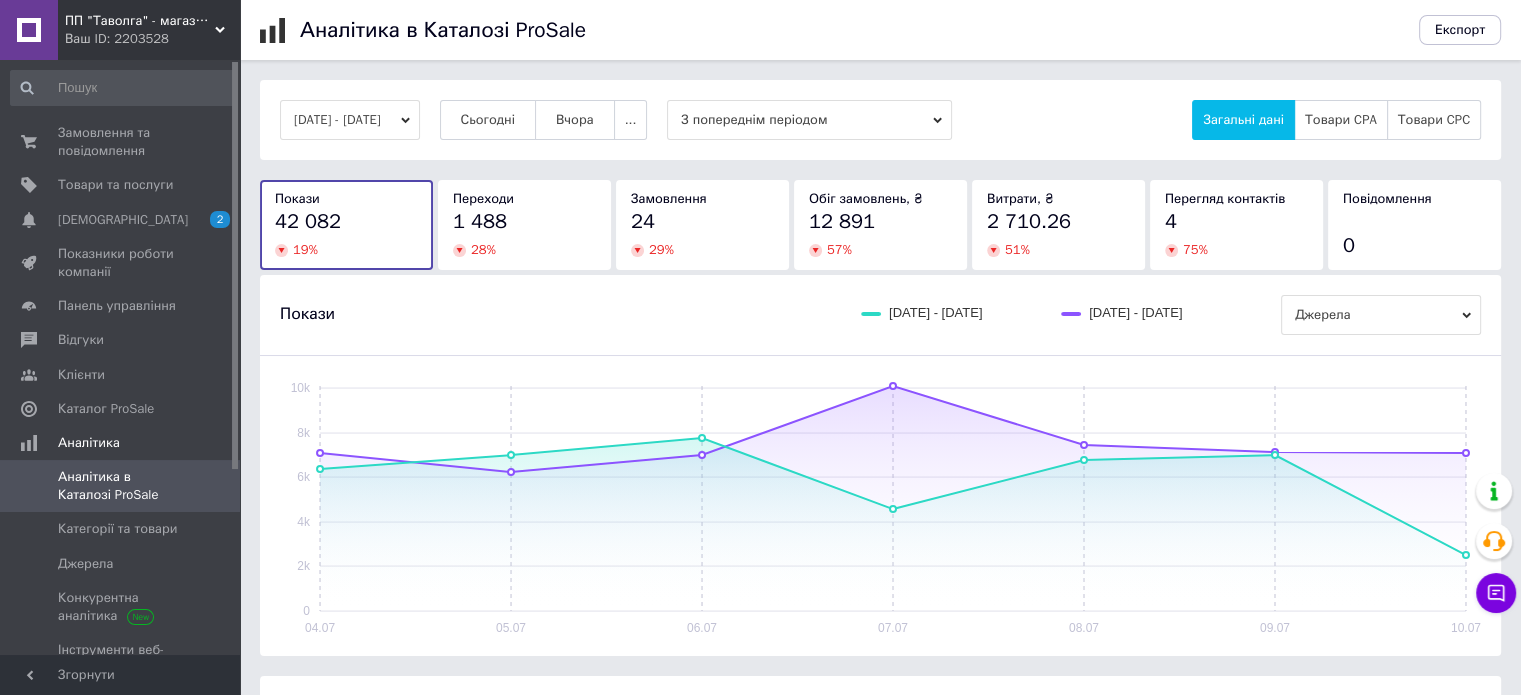 click on "04.07.2025 - 10.07.2025" at bounding box center (350, 120) 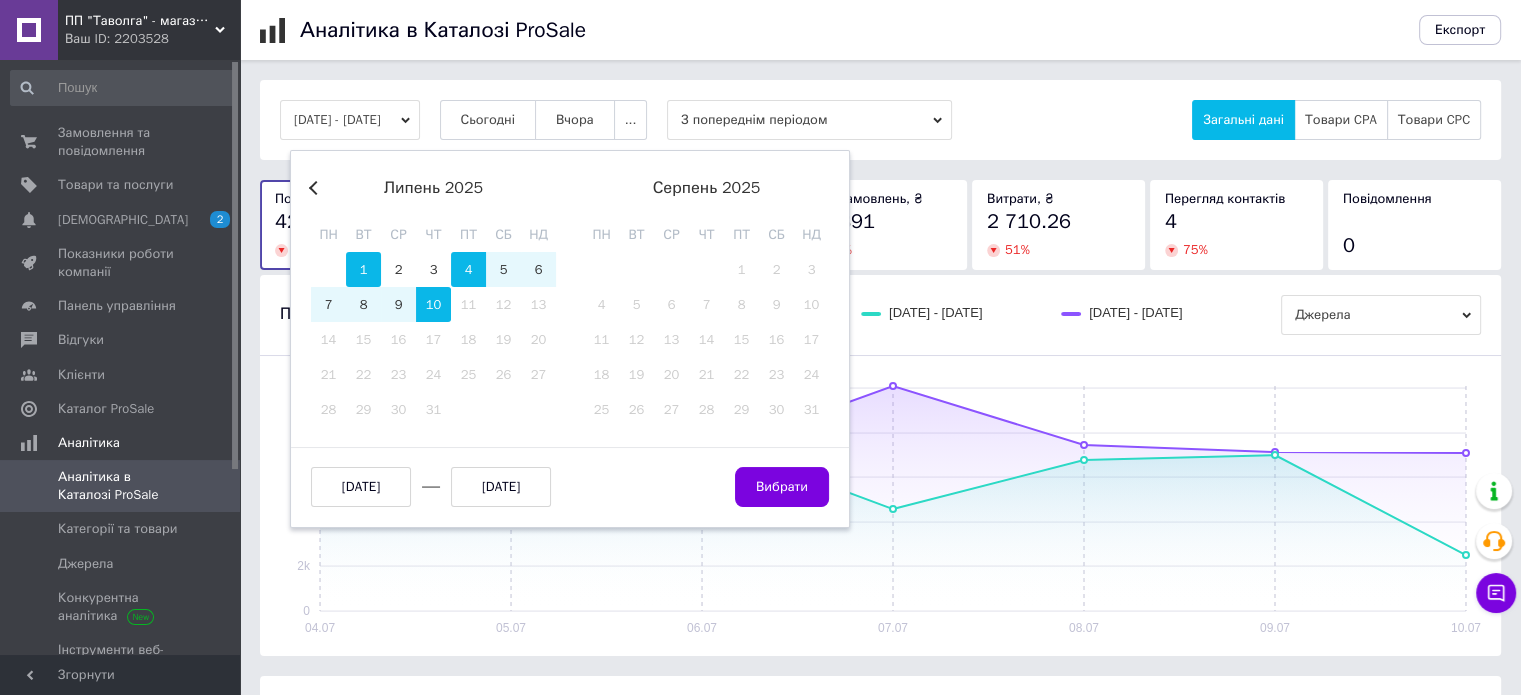 click on "1" at bounding box center (363, 269) 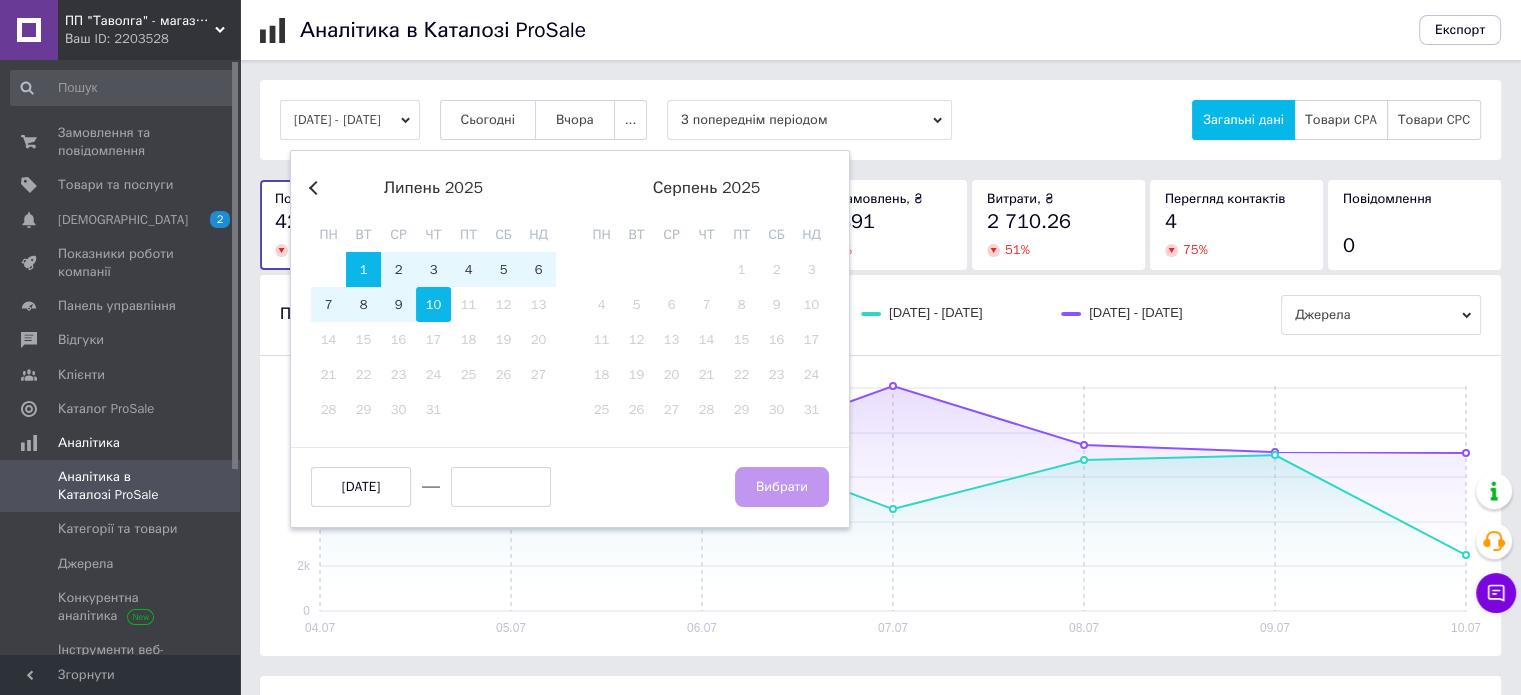 click on "10" at bounding box center (433, 304) 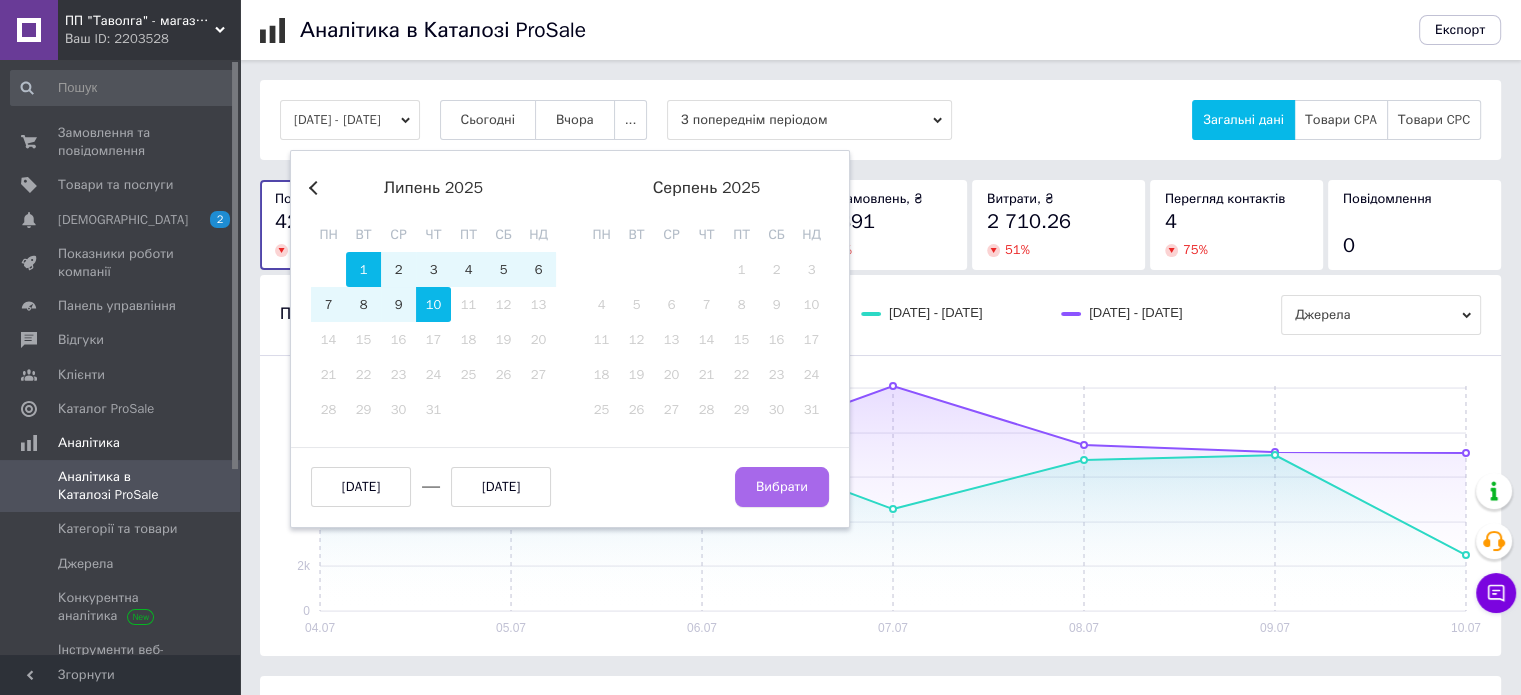 click on "Вибрати" at bounding box center [782, 487] 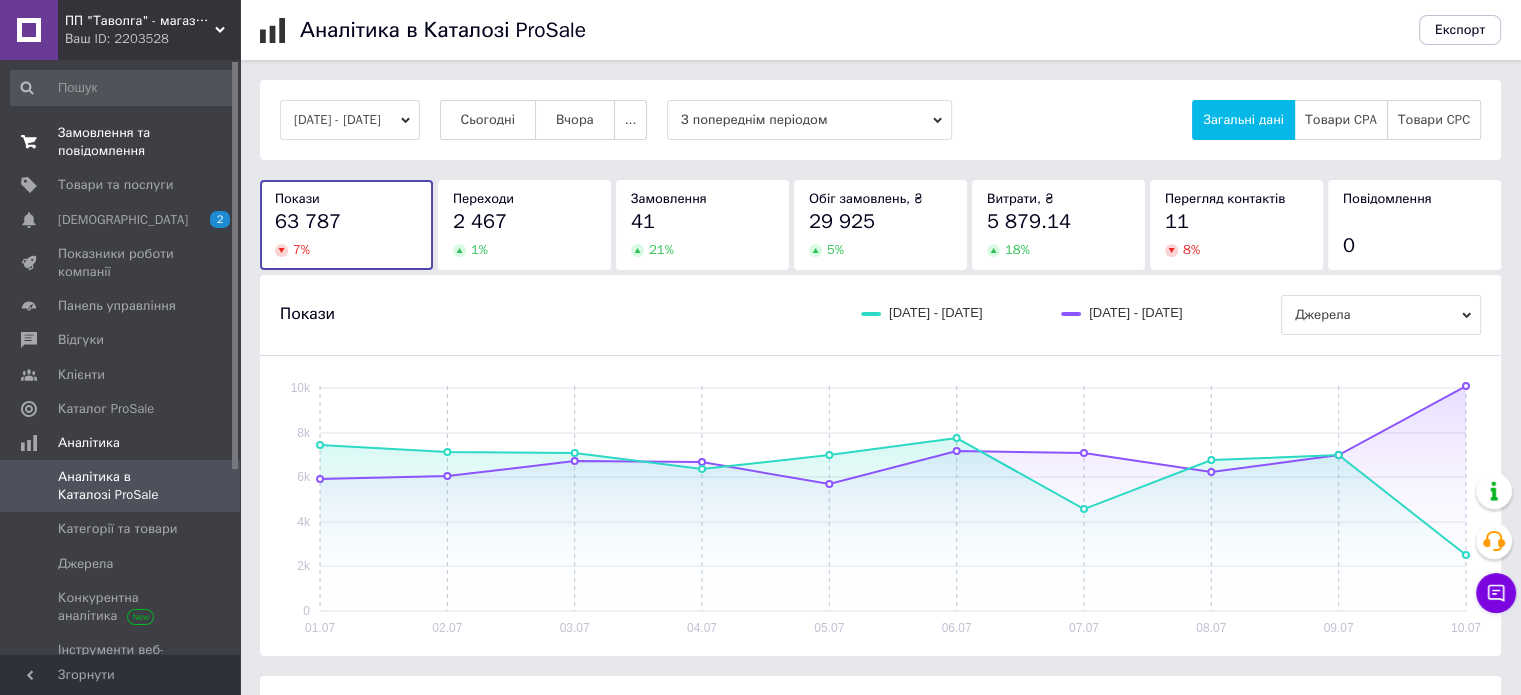 click on "Замовлення та повідомлення" at bounding box center [121, 142] 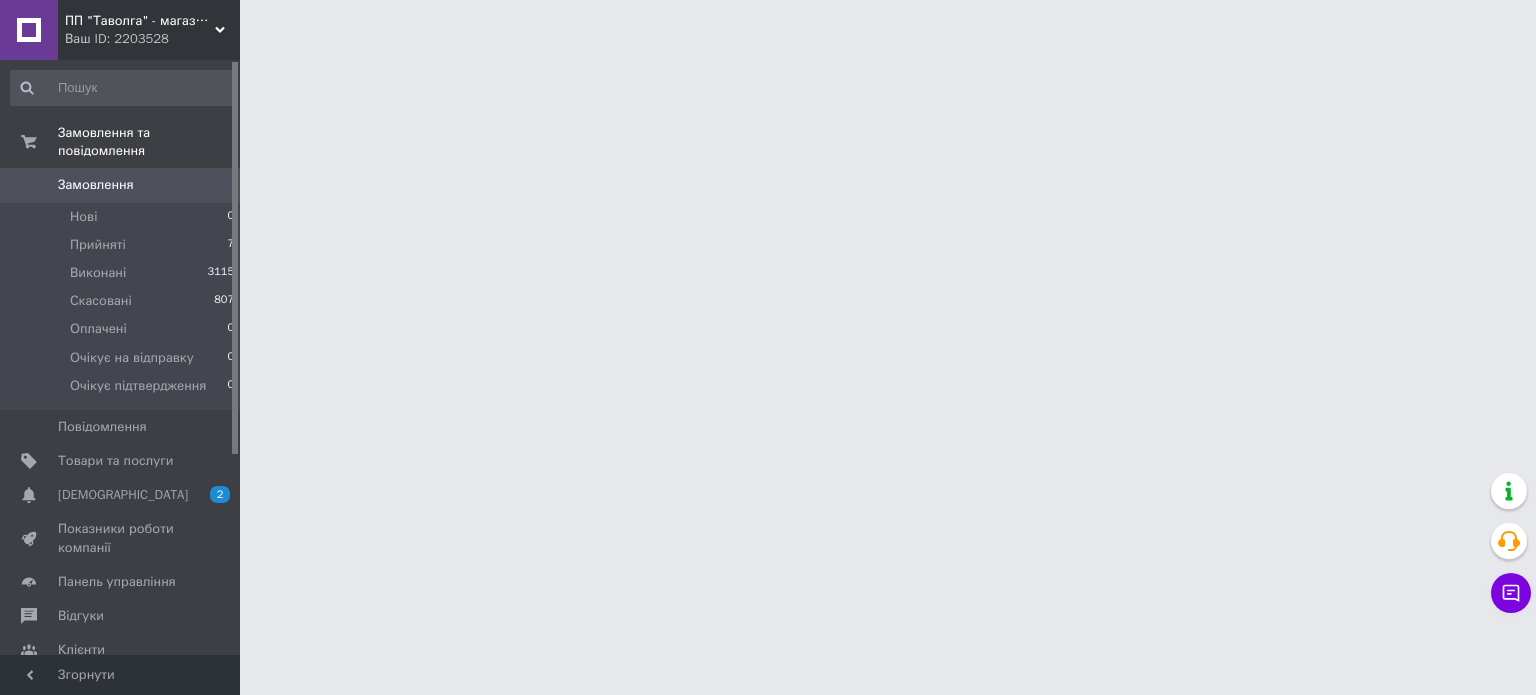 click on "Замовлення" at bounding box center [96, 185] 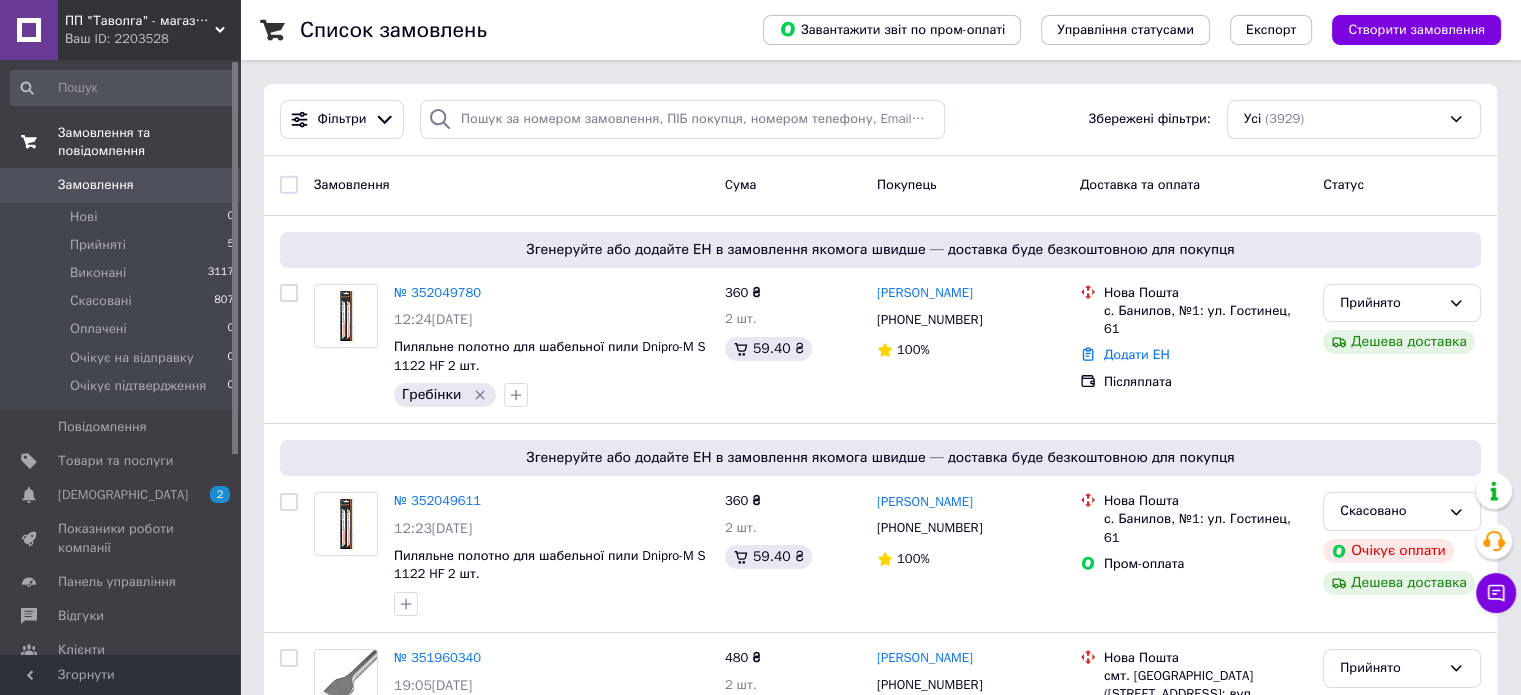 click on "Замовлення та повідомлення" at bounding box center [123, 142] 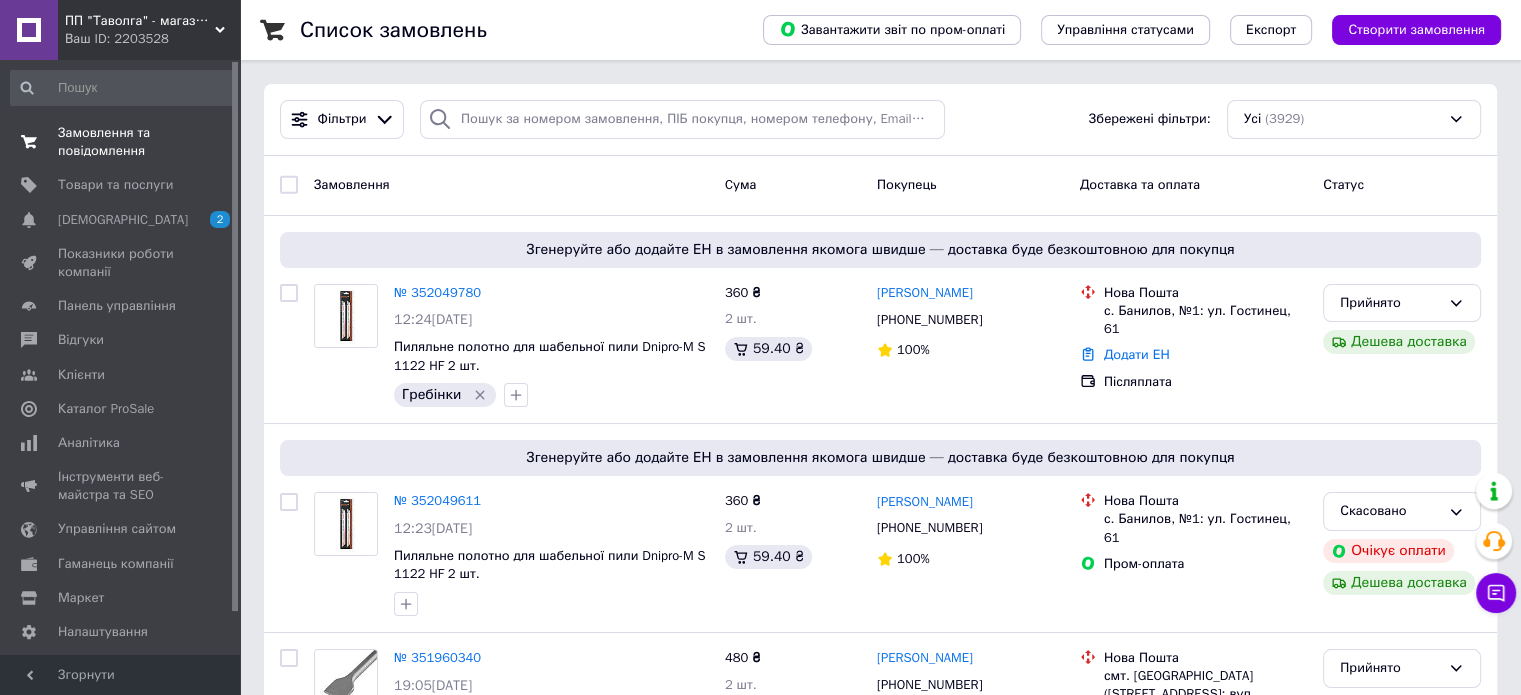 click on "Замовлення та повідомлення" at bounding box center [121, 142] 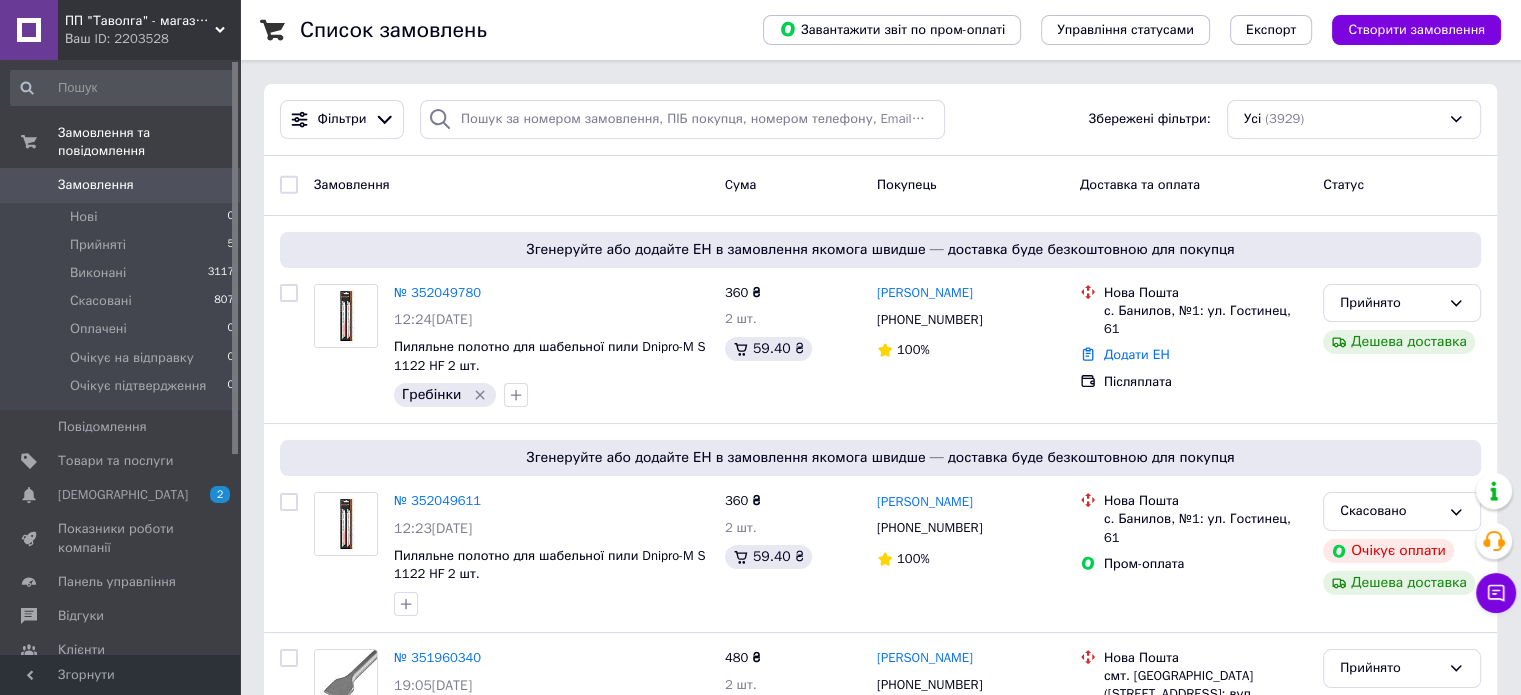 click on "Замовлення" at bounding box center [96, 185] 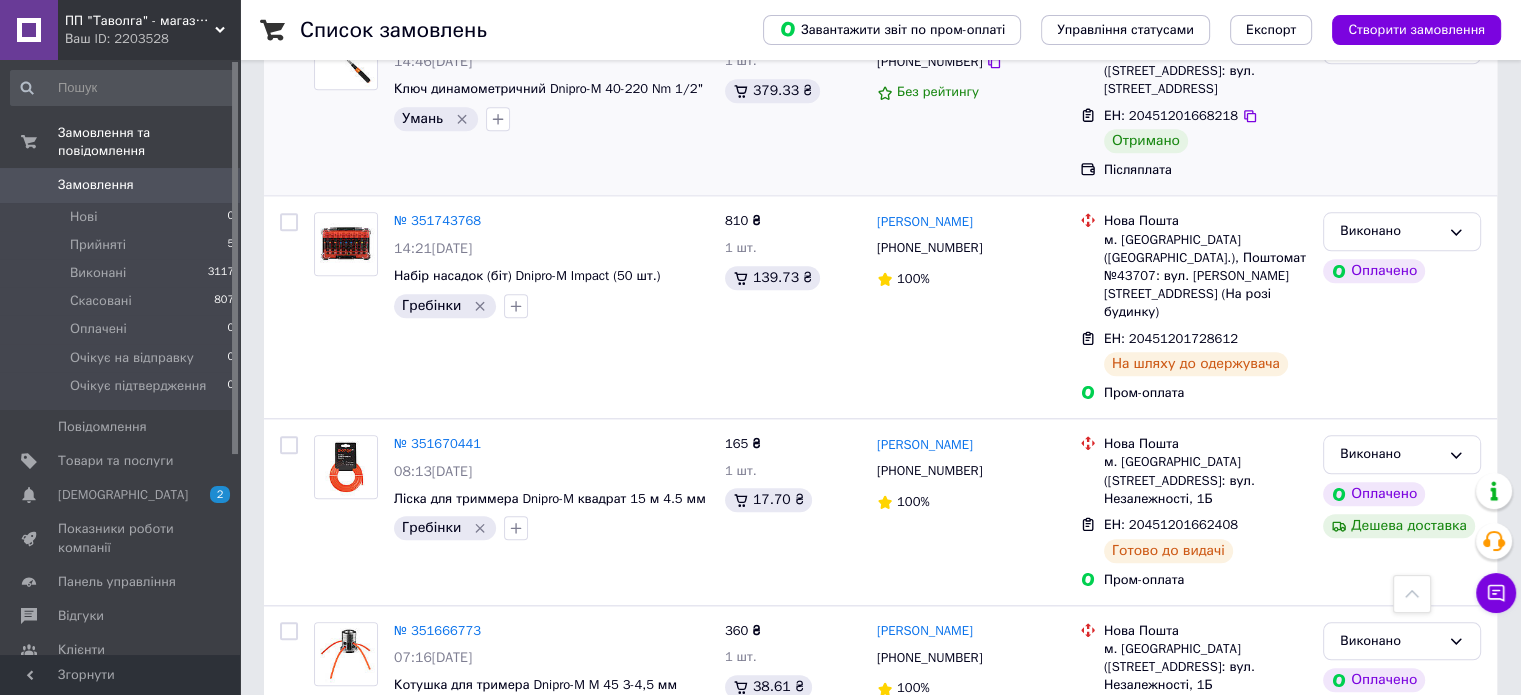 scroll, scrollTop: 1600, scrollLeft: 0, axis: vertical 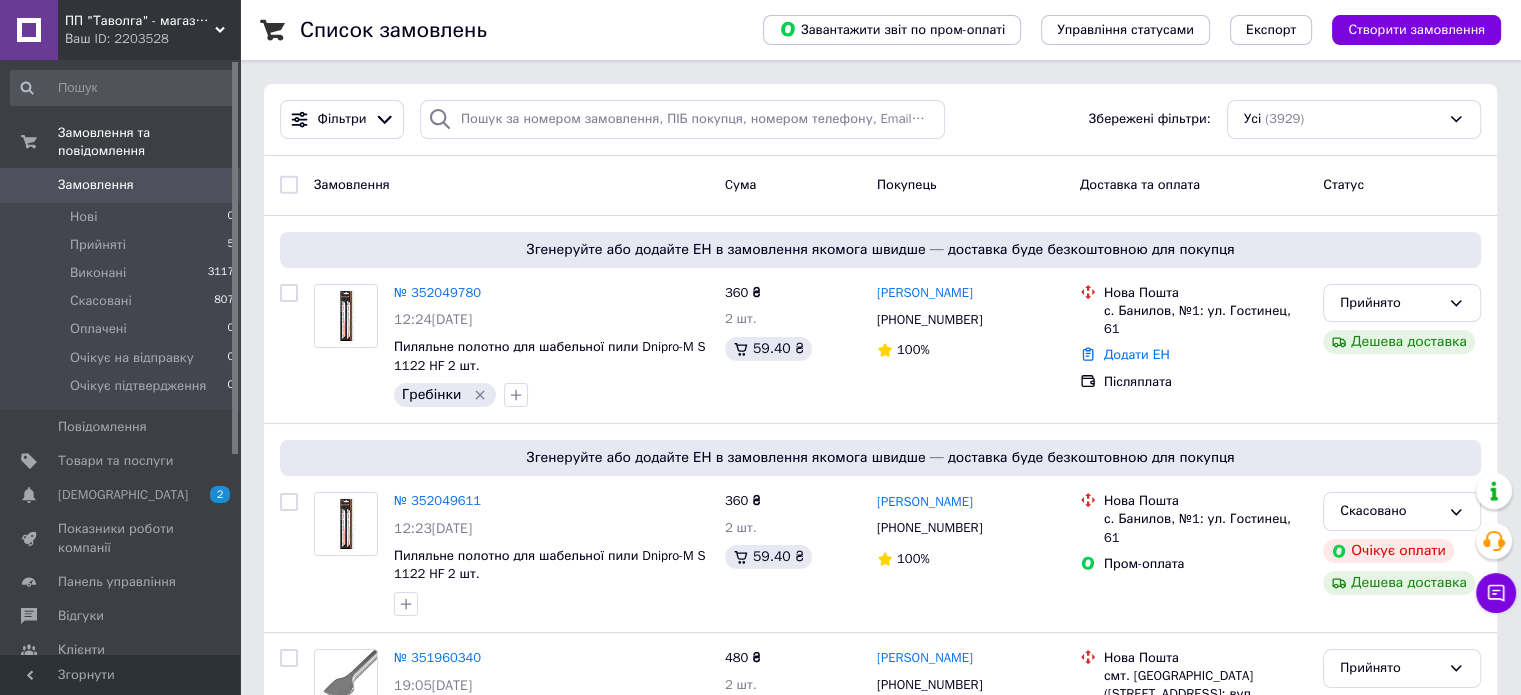 click on "Замовлення 0" at bounding box center [123, 185] 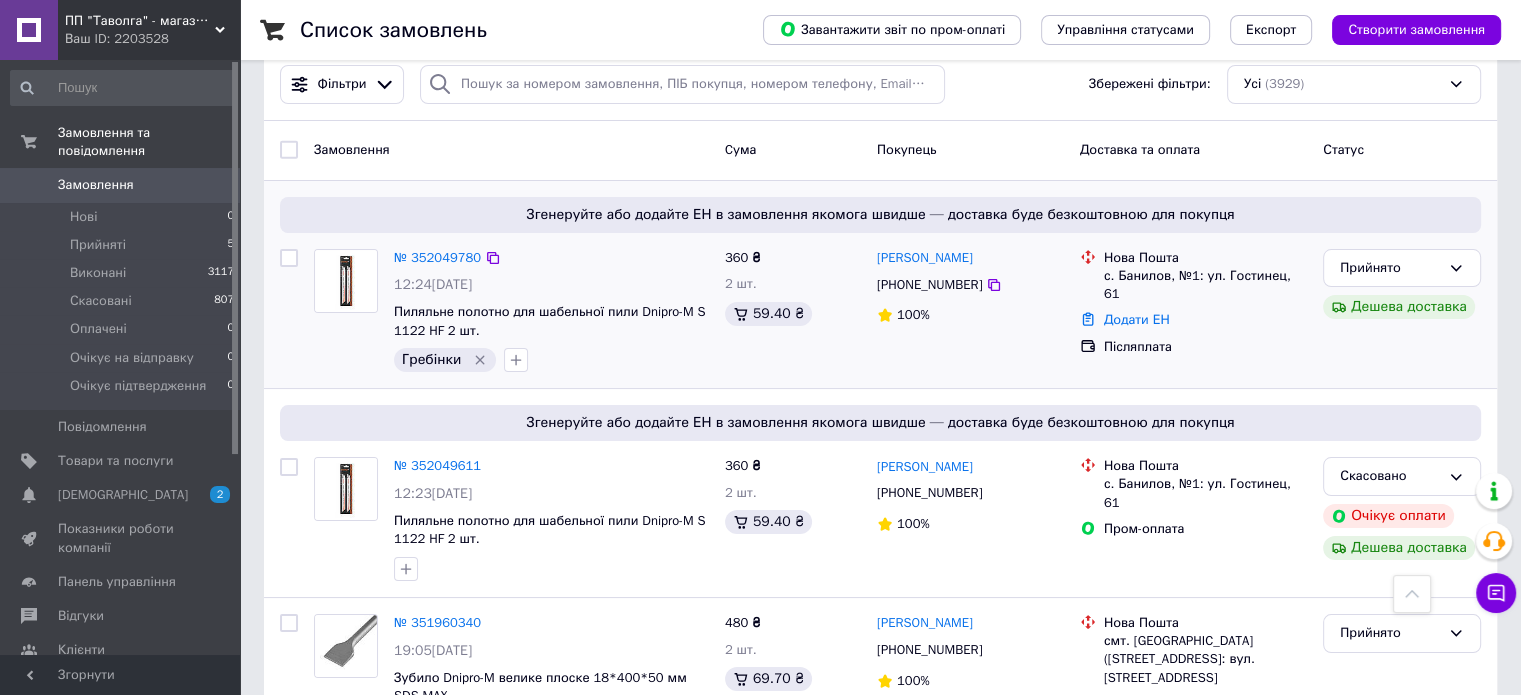 scroll, scrollTop: 0, scrollLeft: 0, axis: both 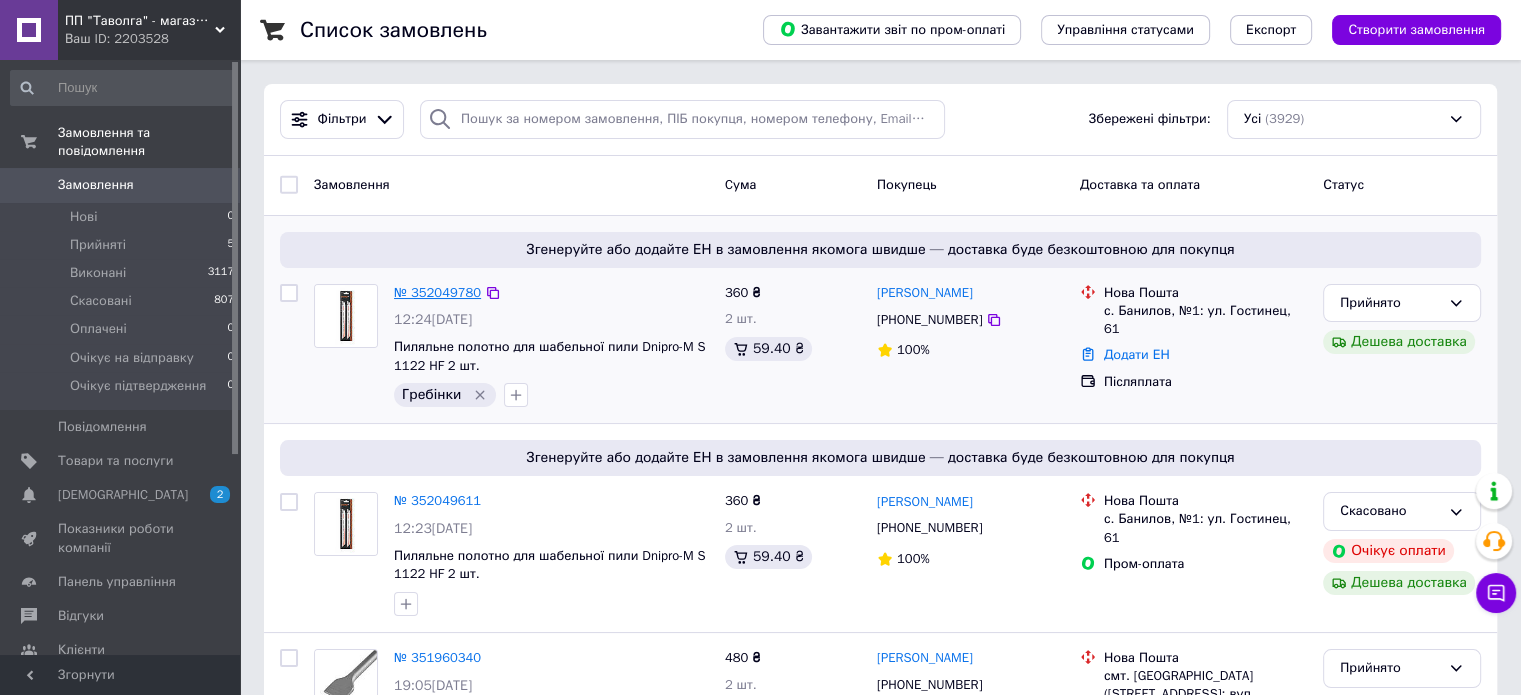 drag, startPoint x: 435, startPoint y: 294, endPoint x: 480, endPoint y: 309, distance: 47.434166 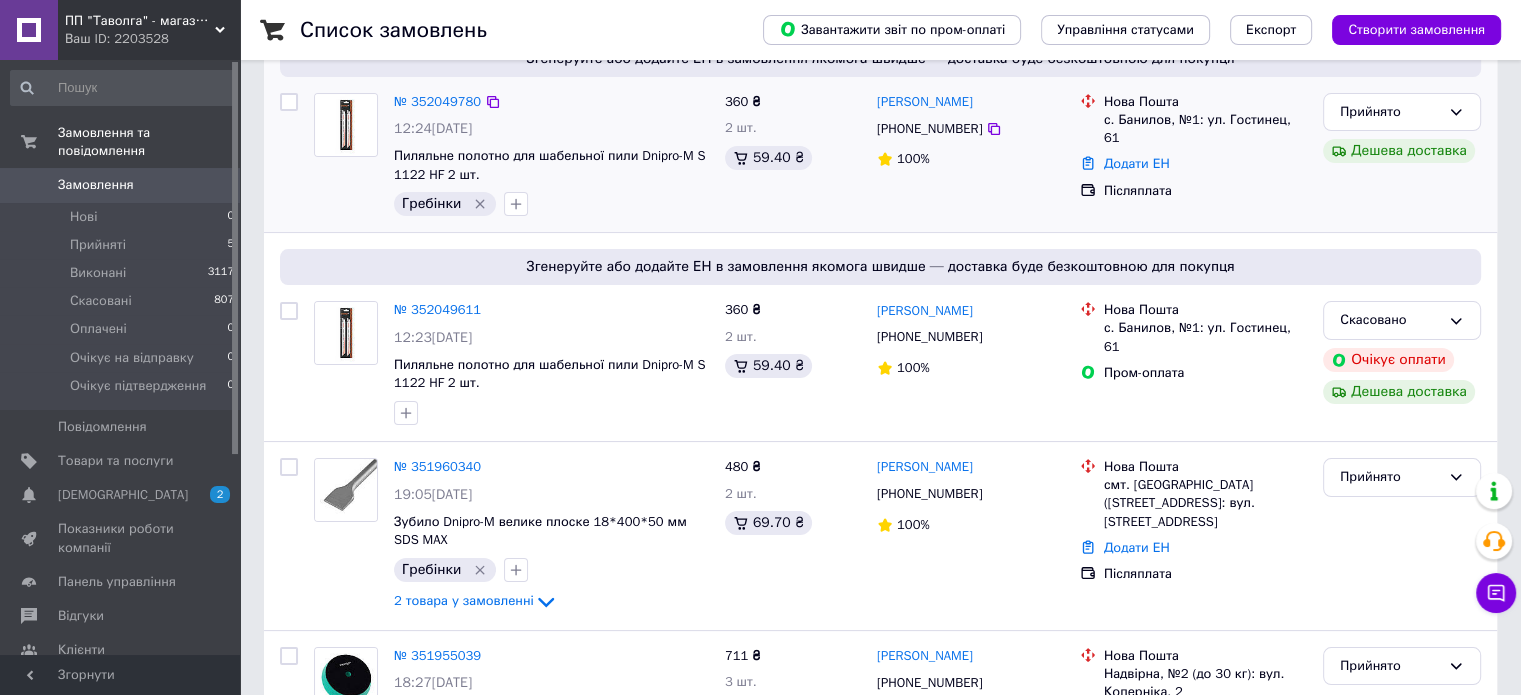scroll, scrollTop: 200, scrollLeft: 0, axis: vertical 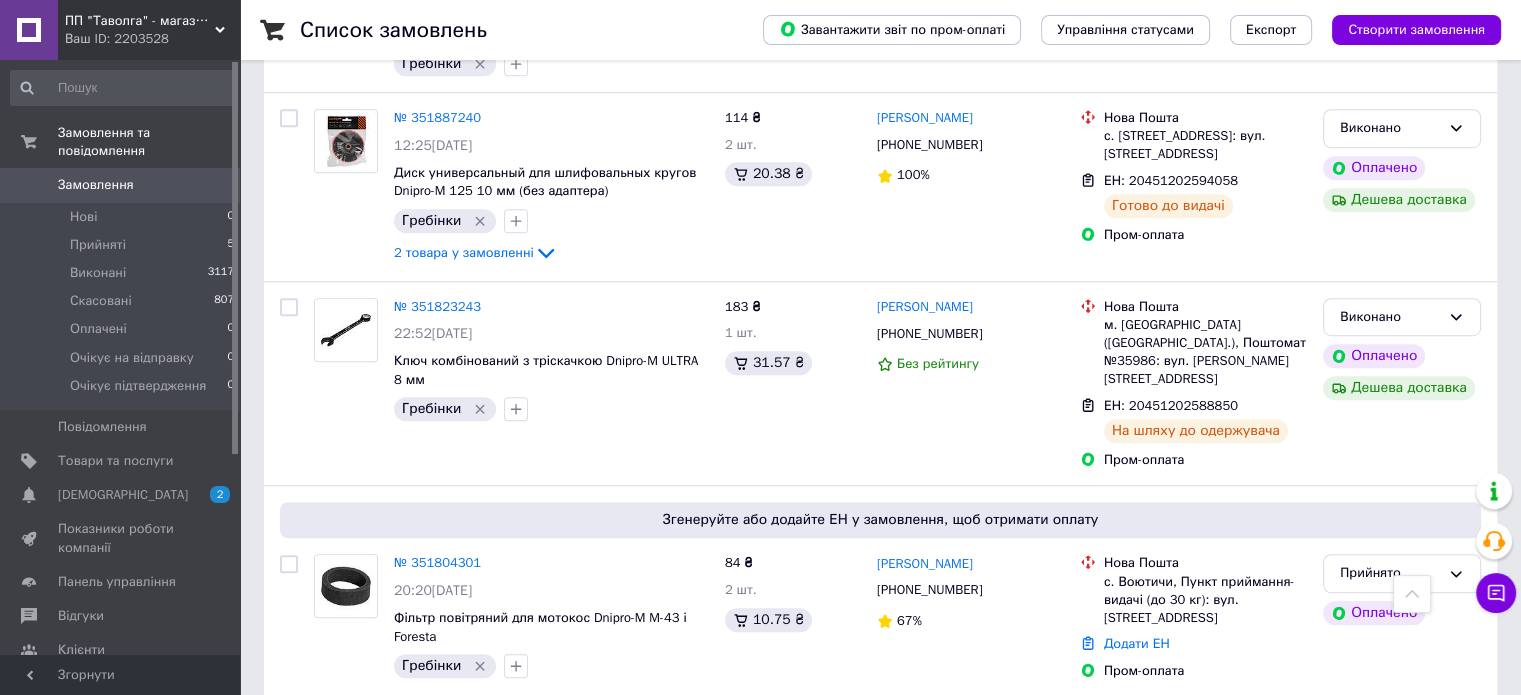 click on "Замовлення 0" at bounding box center [123, 185] 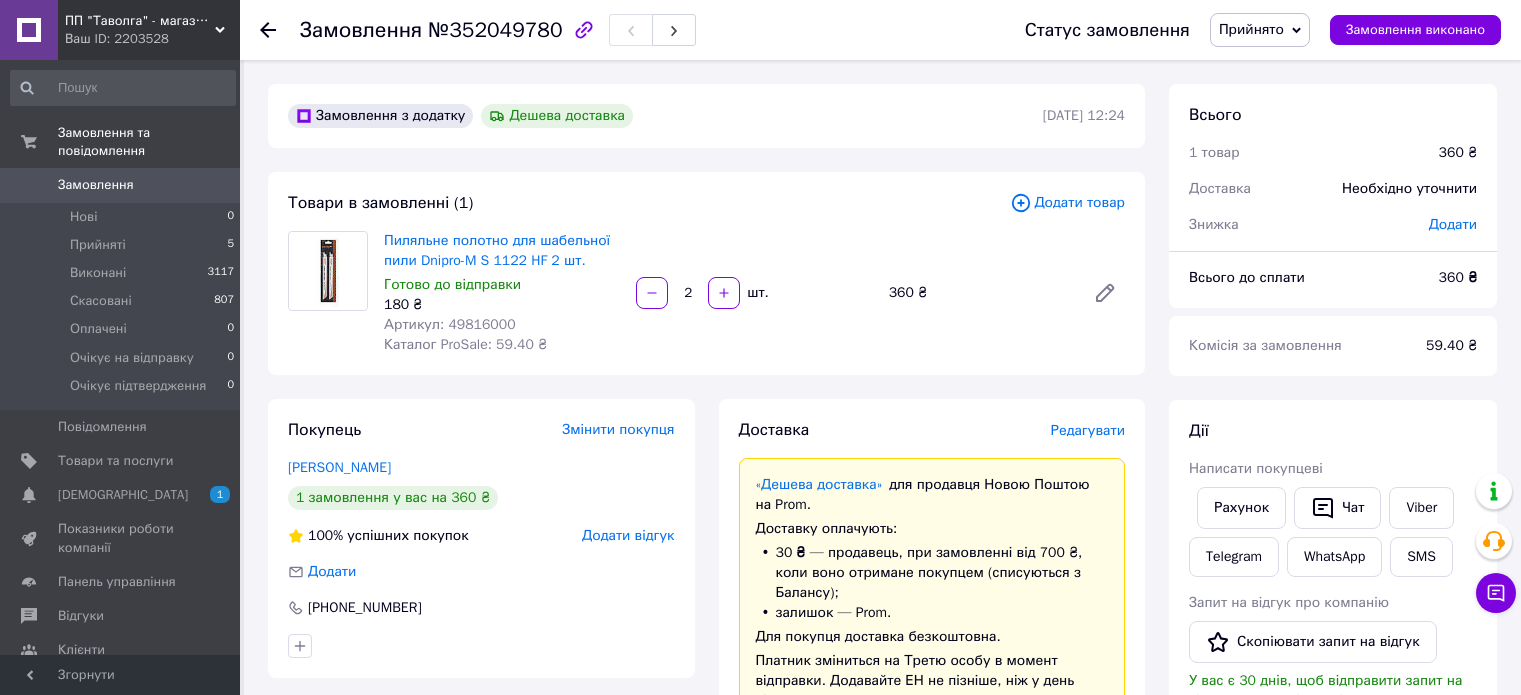 scroll, scrollTop: 0, scrollLeft: 0, axis: both 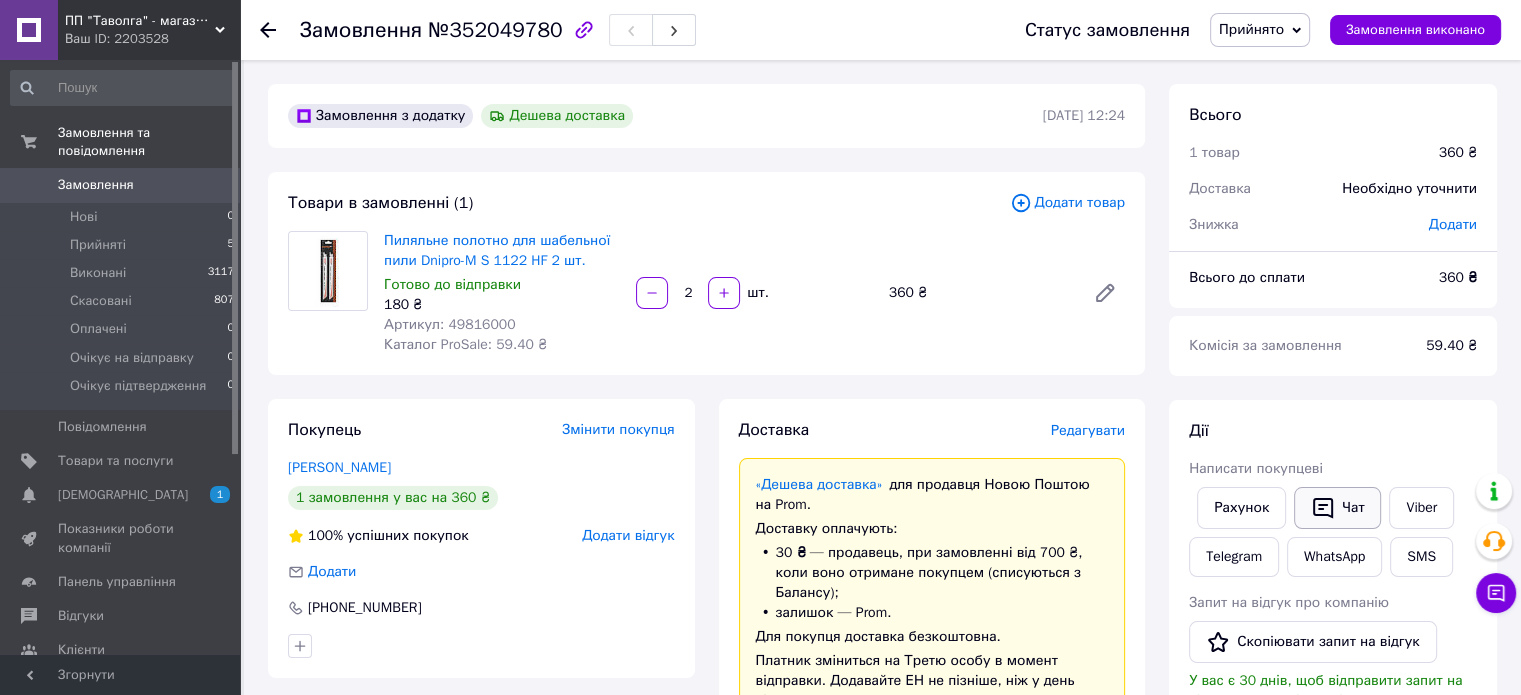 click 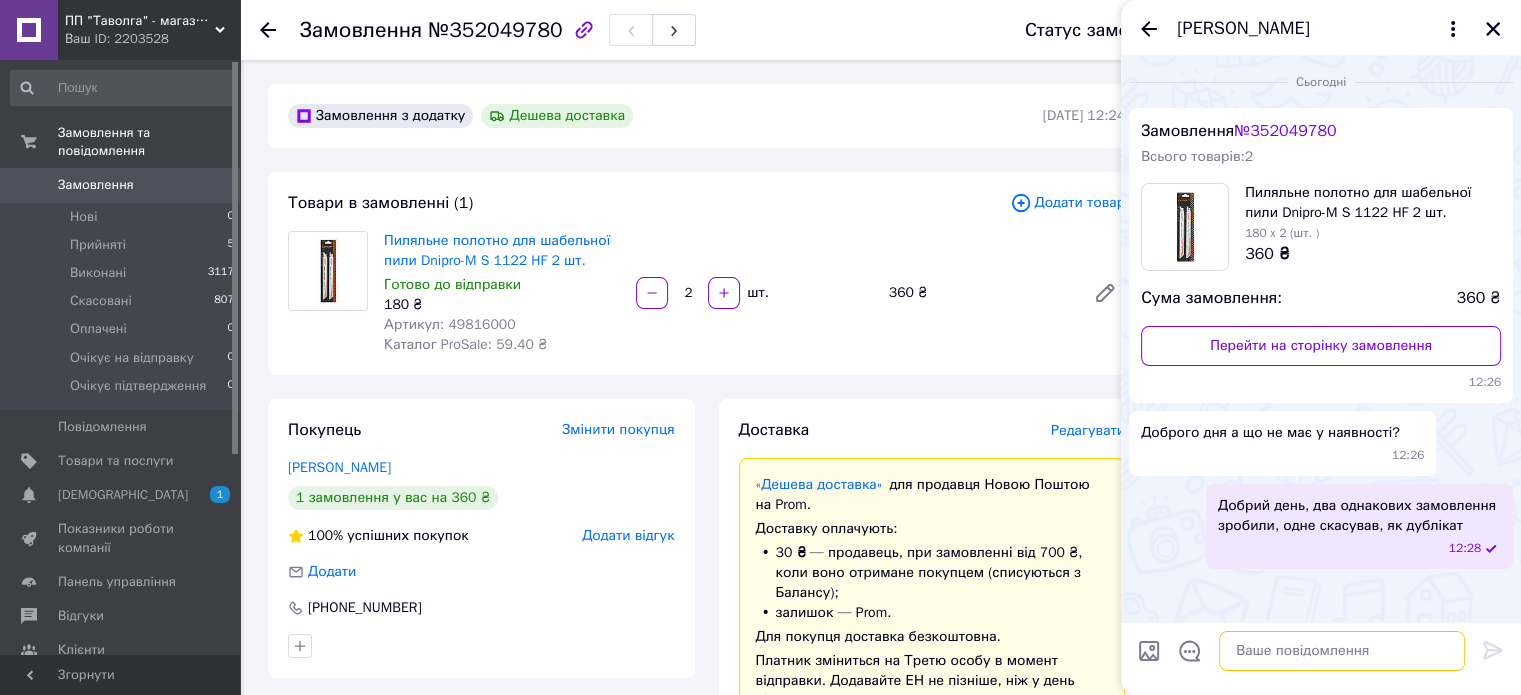 click at bounding box center [1342, 651] 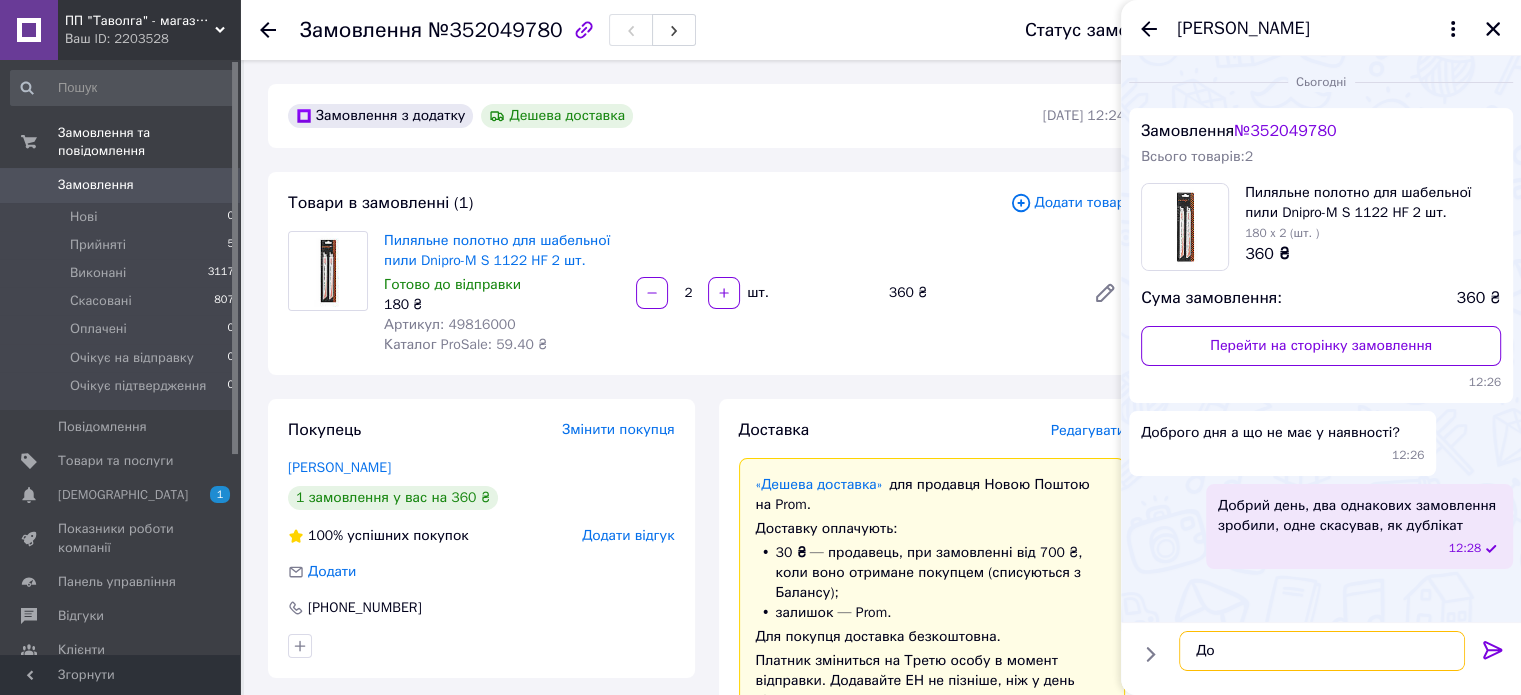 type on "Д" 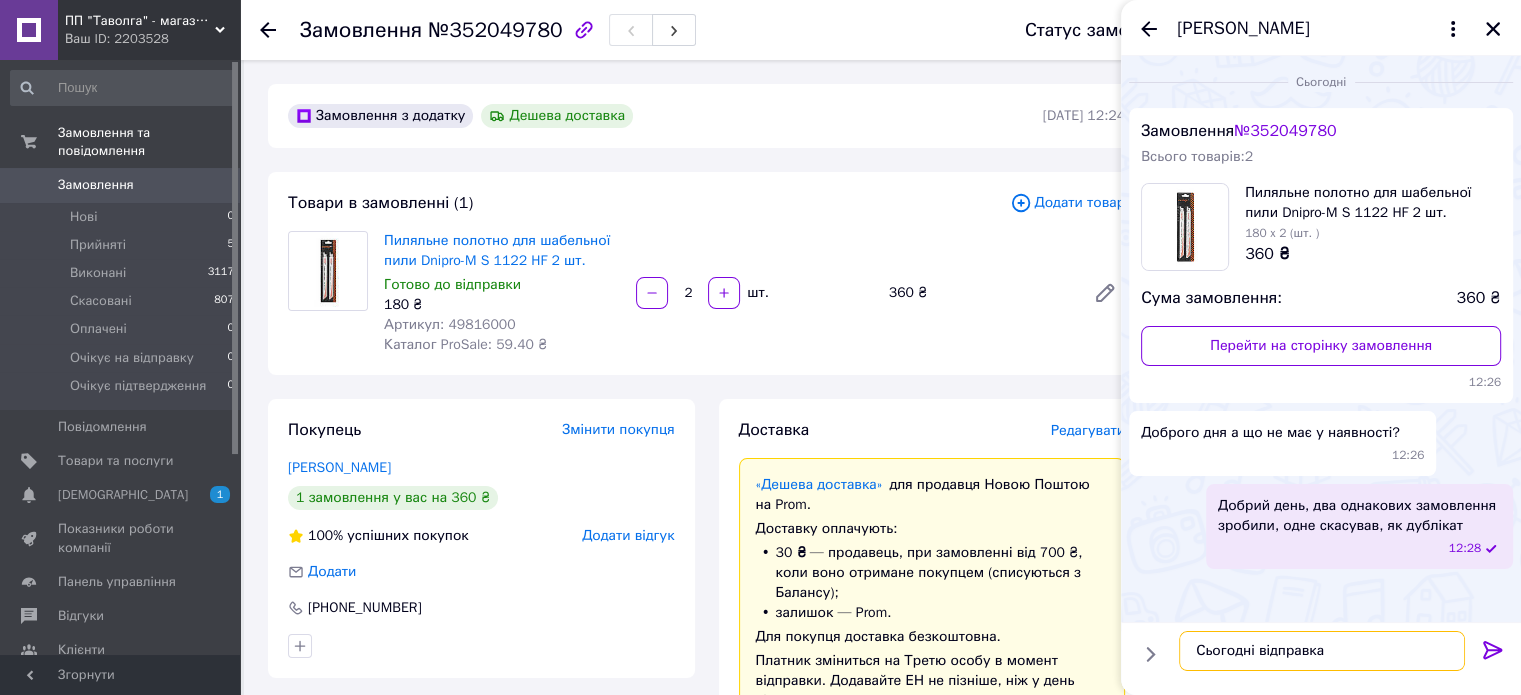 type on "Сьогодні відправка" 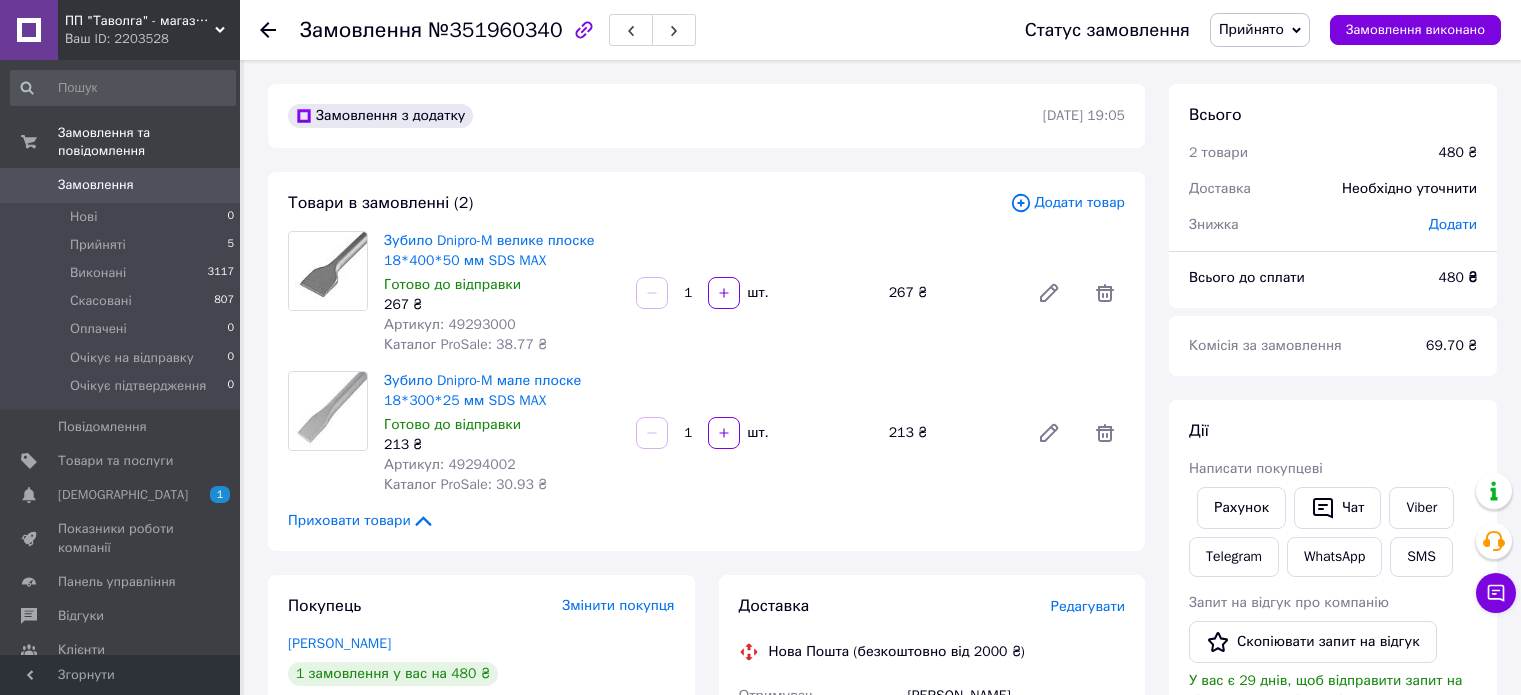 scroll, scrollTop: 0, scrollLeft: 0, axis: both 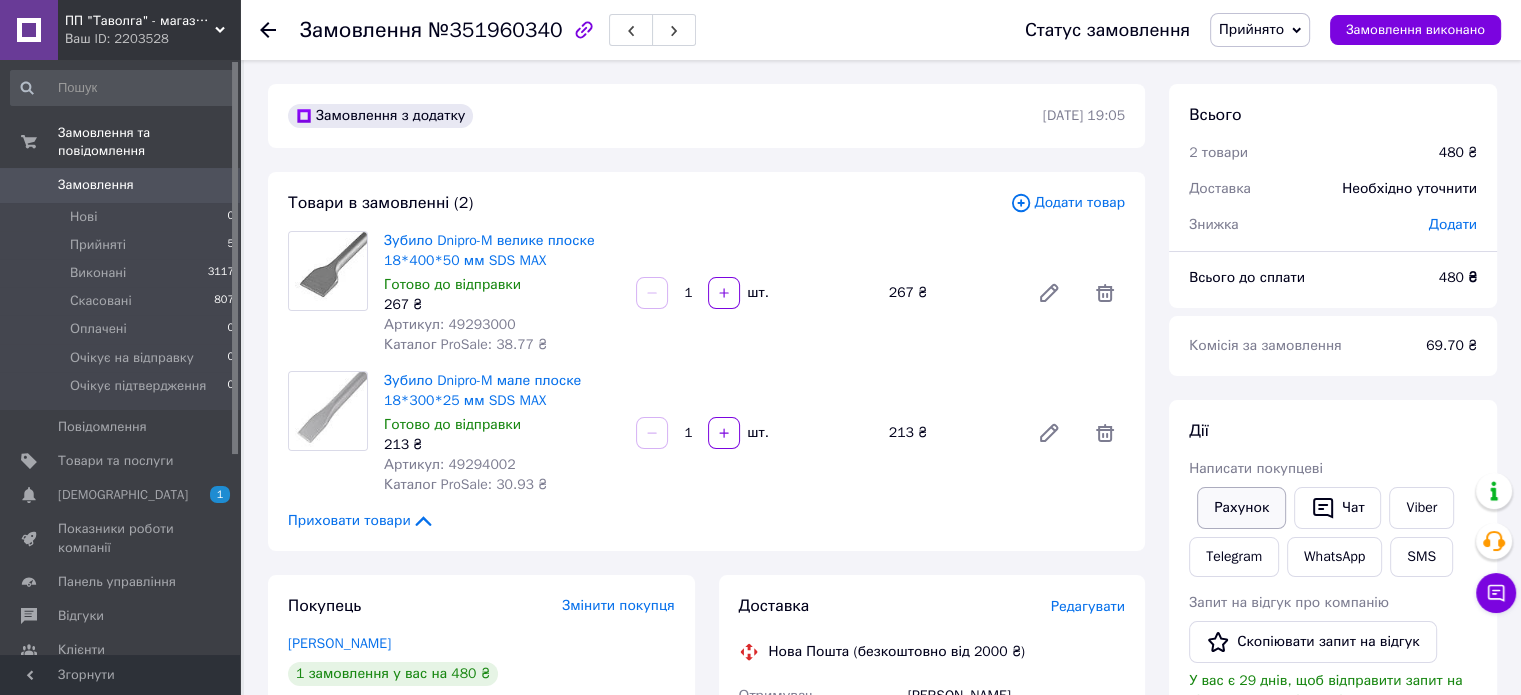 click on "Рахунок" at bounding box center (1241, 508) 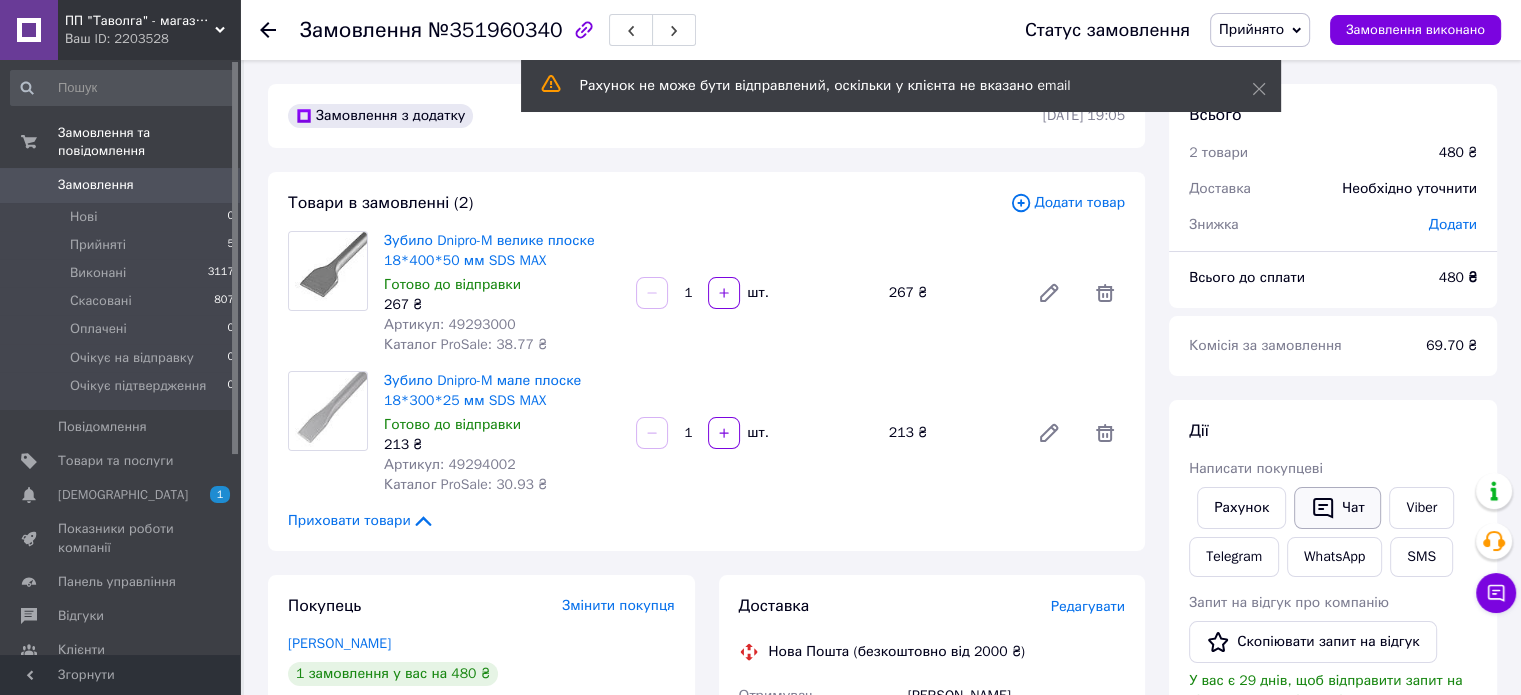 click 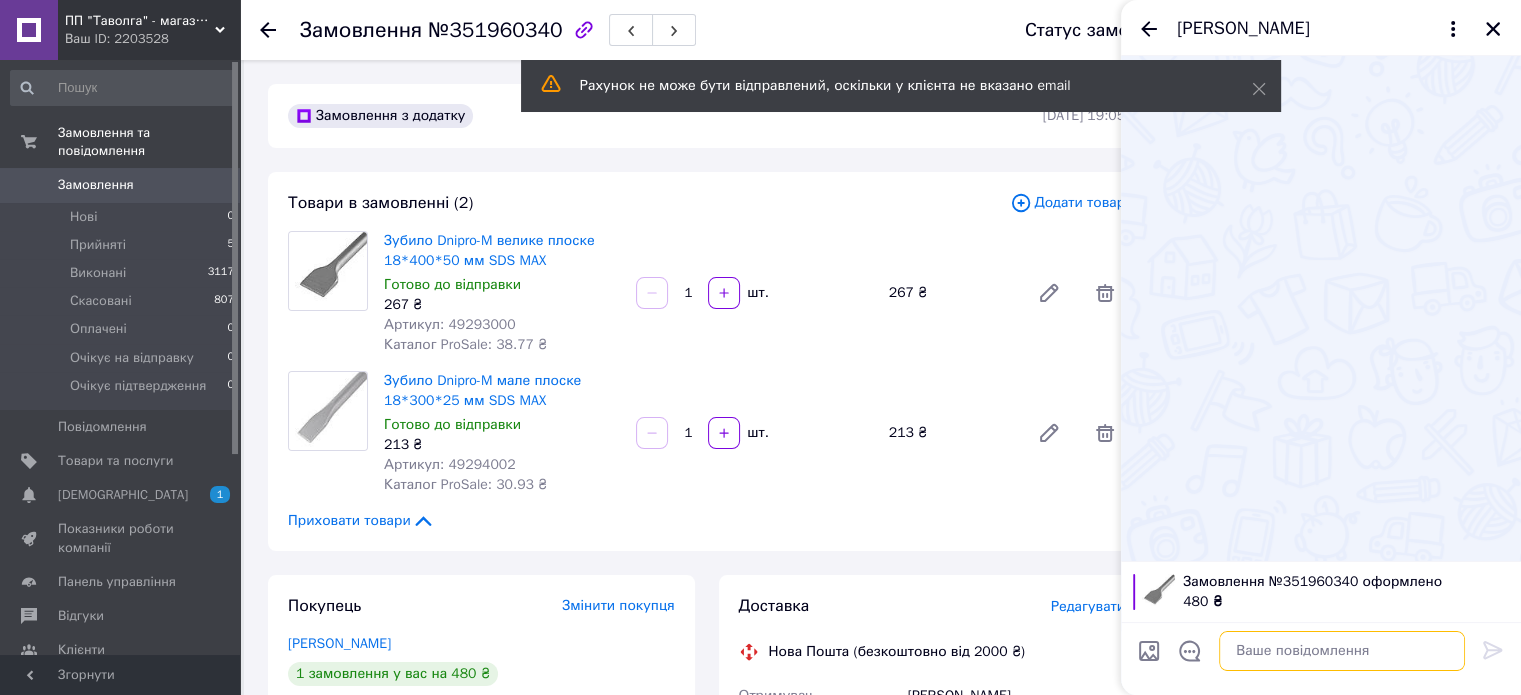 click at bounding box center (1342, 651) 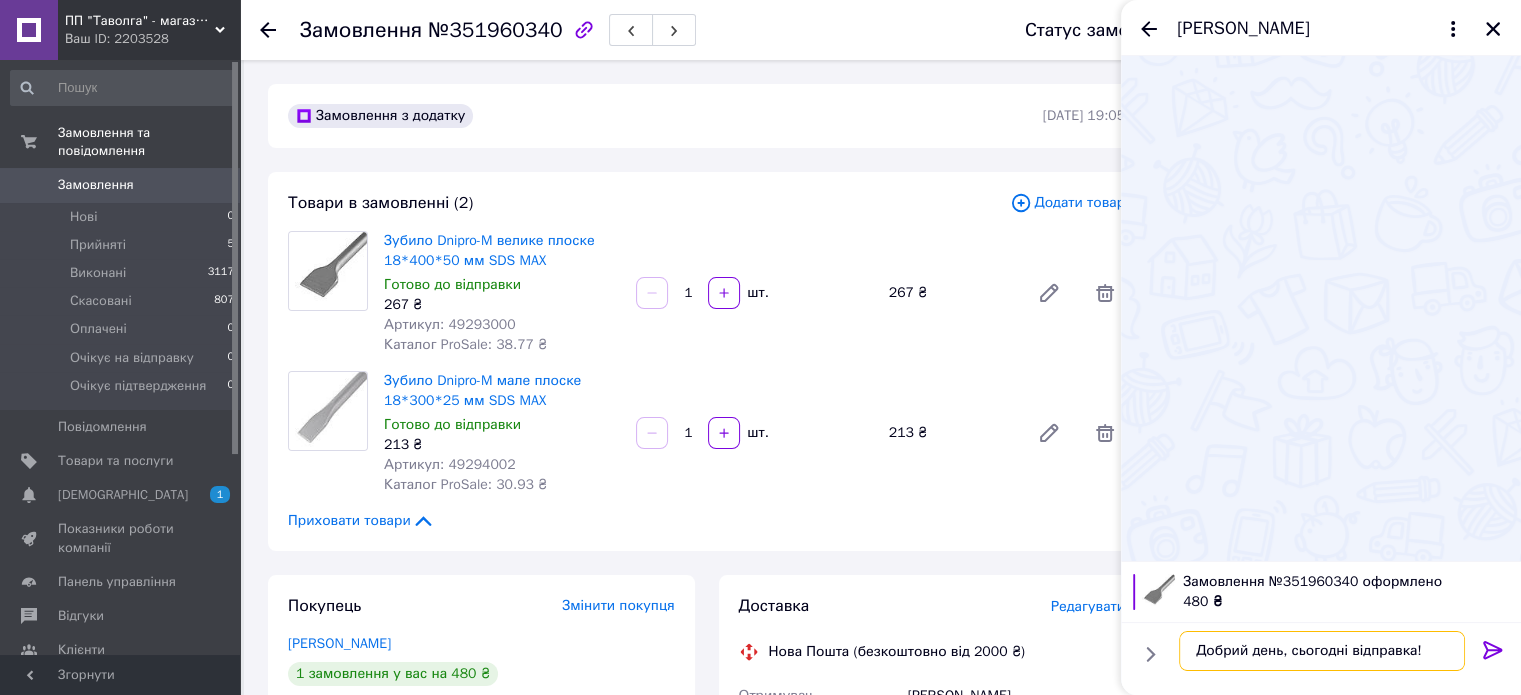 type on "Добрий день, сьогодні відправка!" 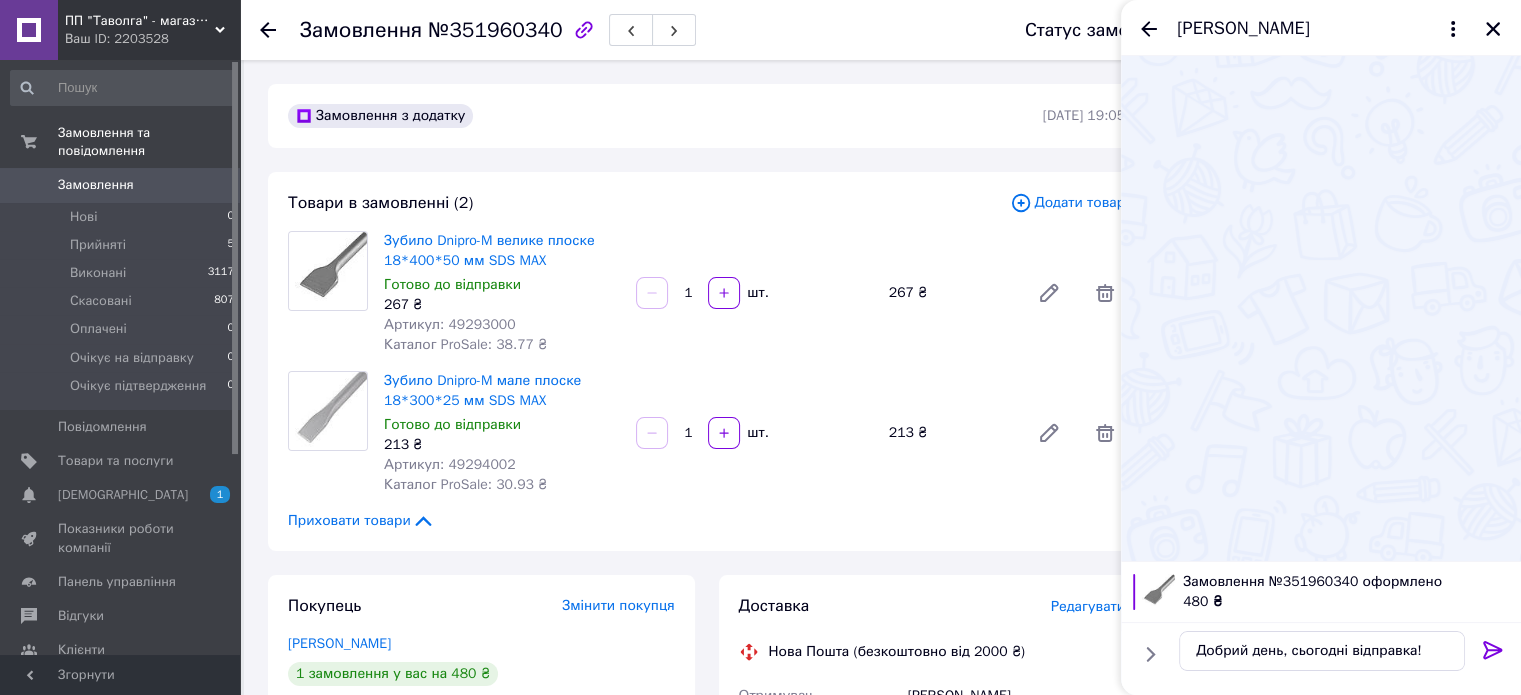 click 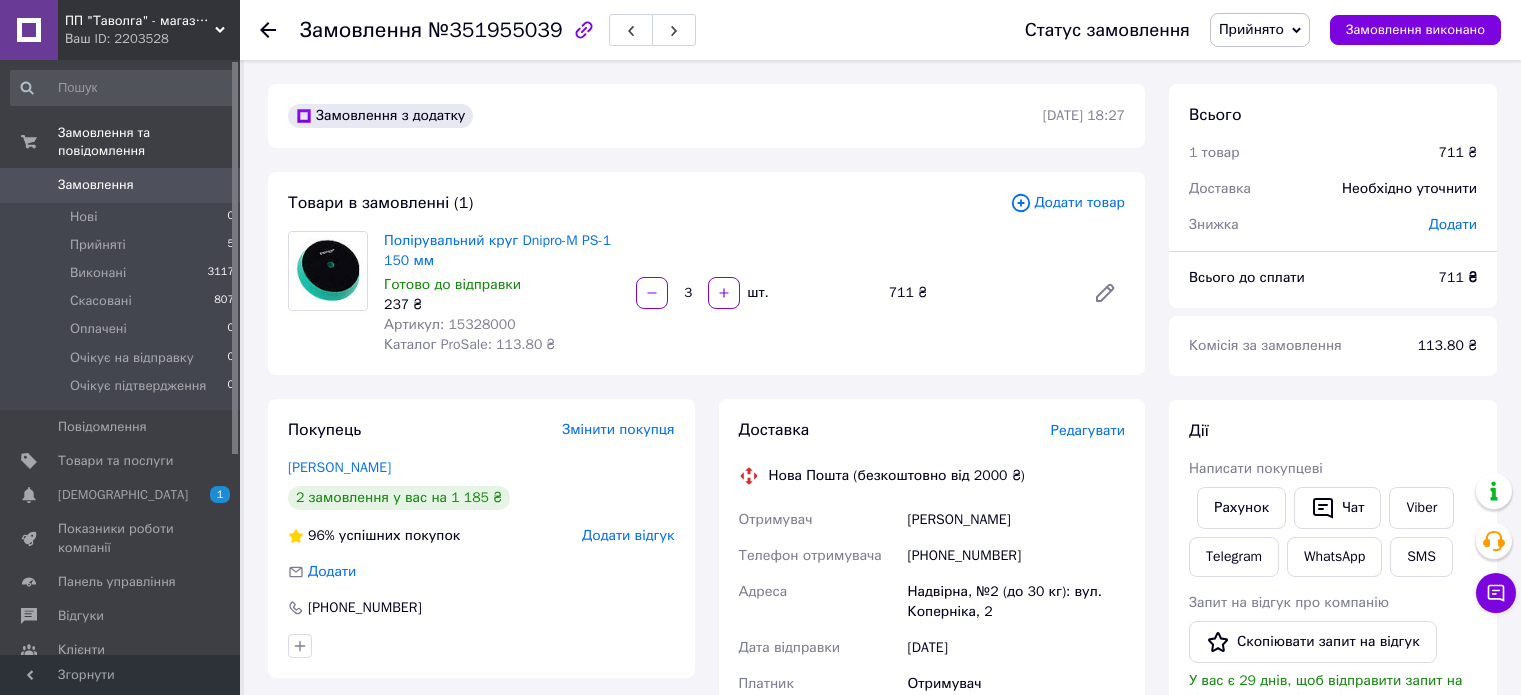 scroll, scrollTop: 0, scrollLeft: 0, axis: both 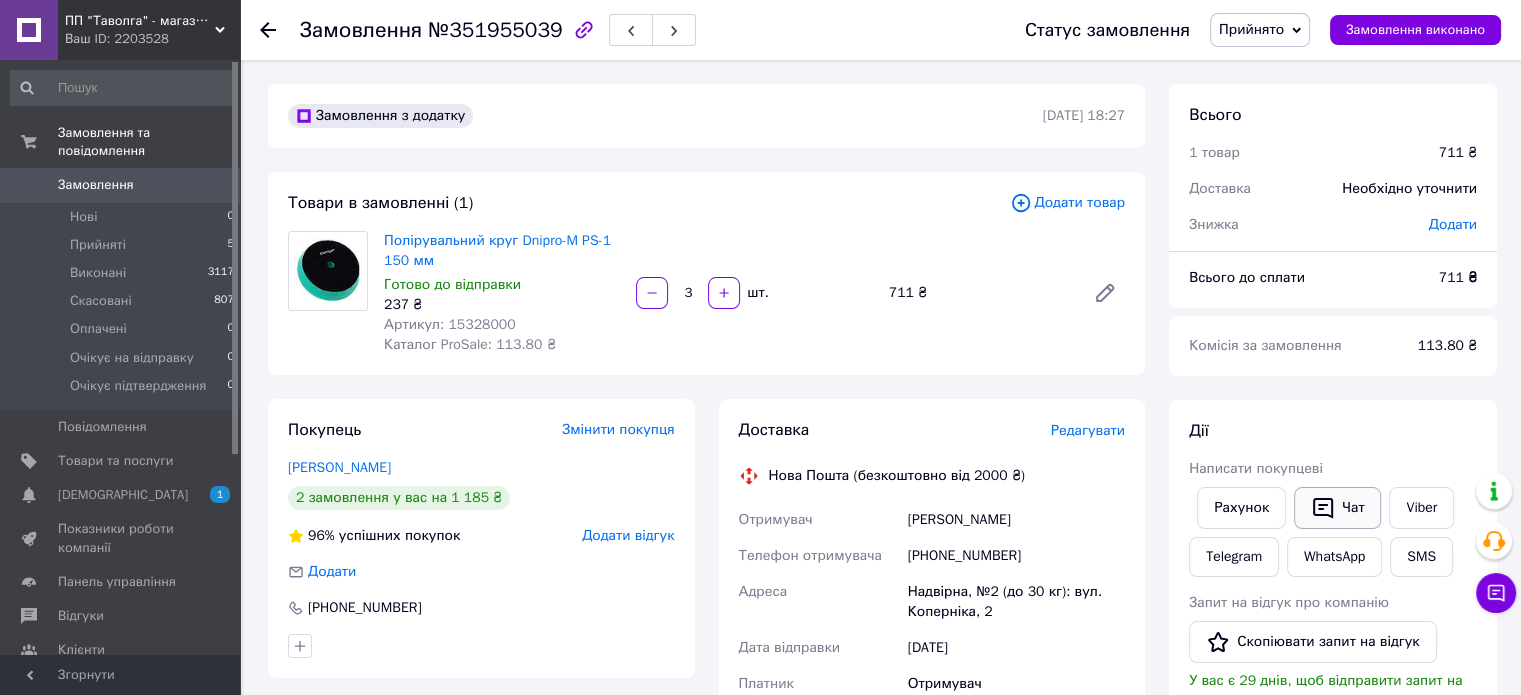 click 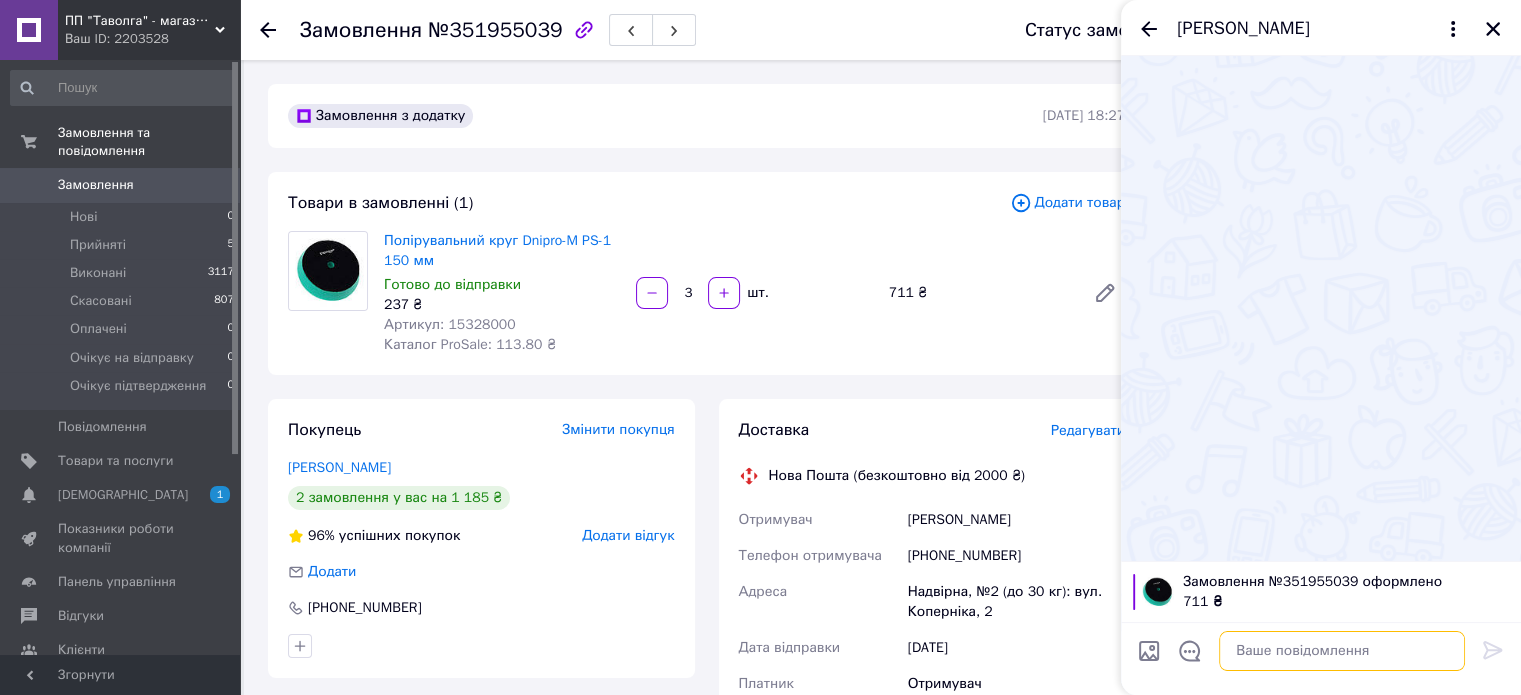 click at bounding box center [1342, 651] 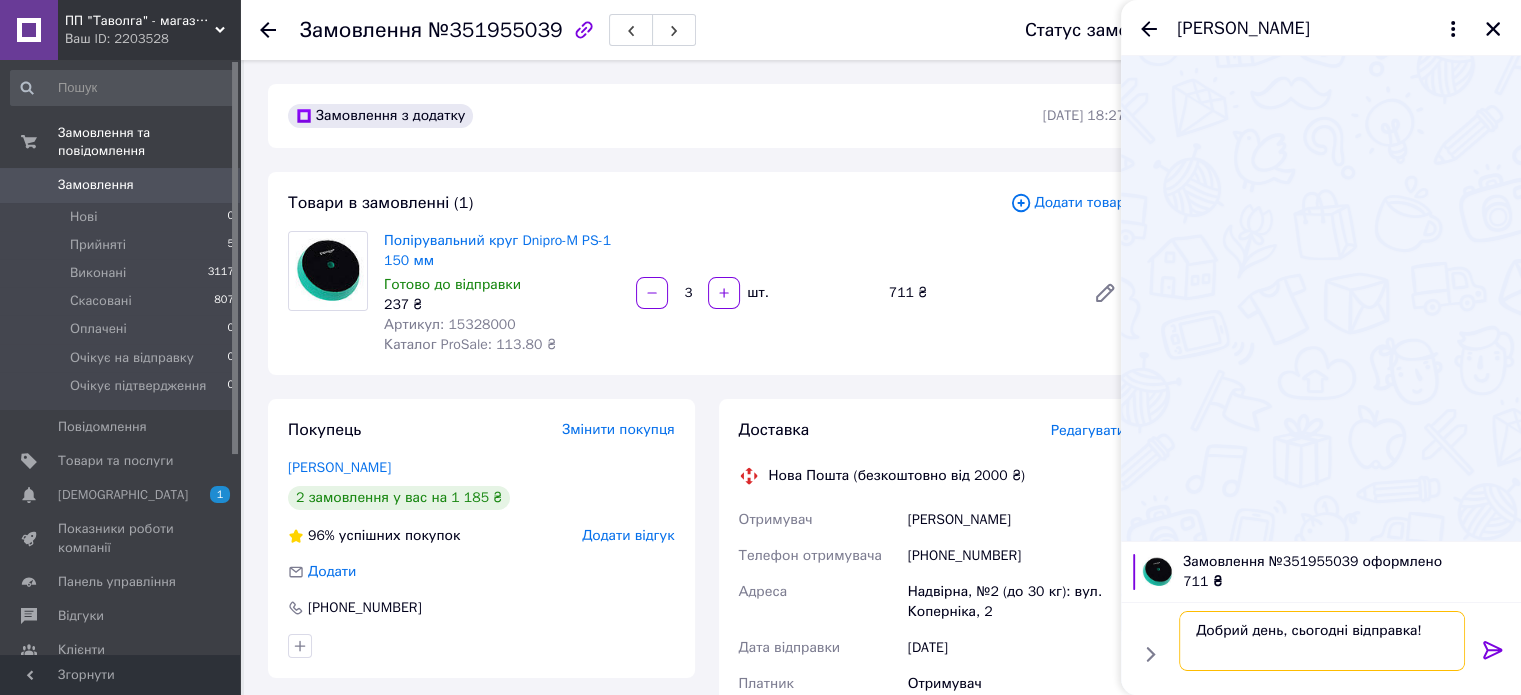 type on "Добрий день, сьогодні відправка!" 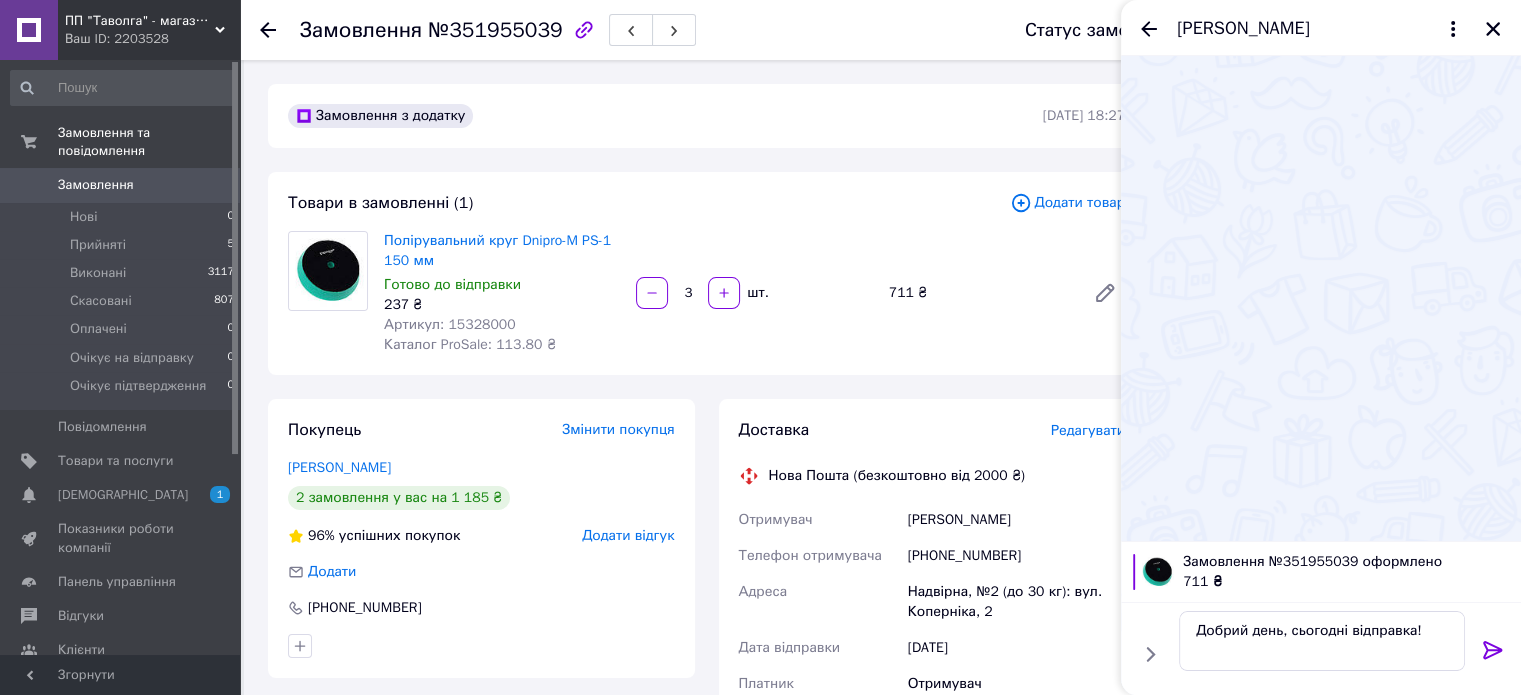 click at bounding box center [1493, 654] 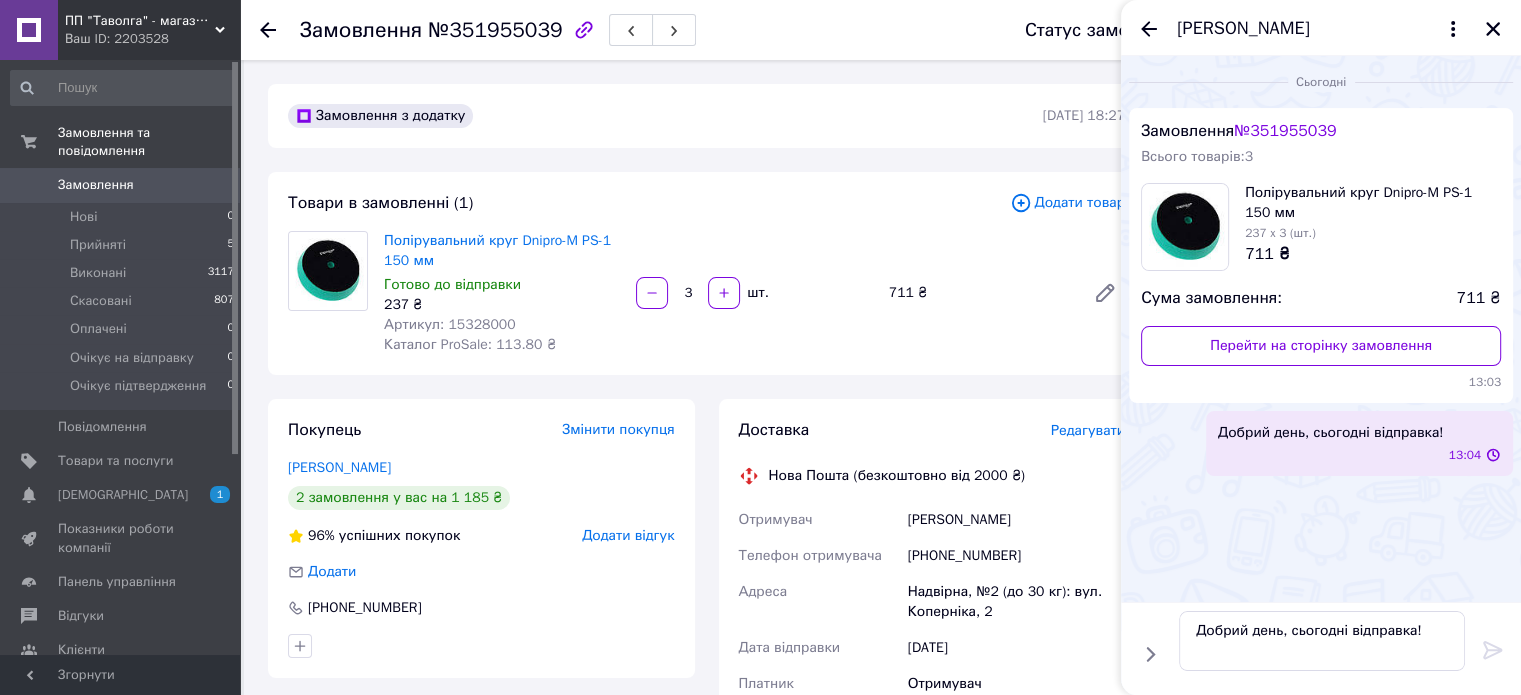 type 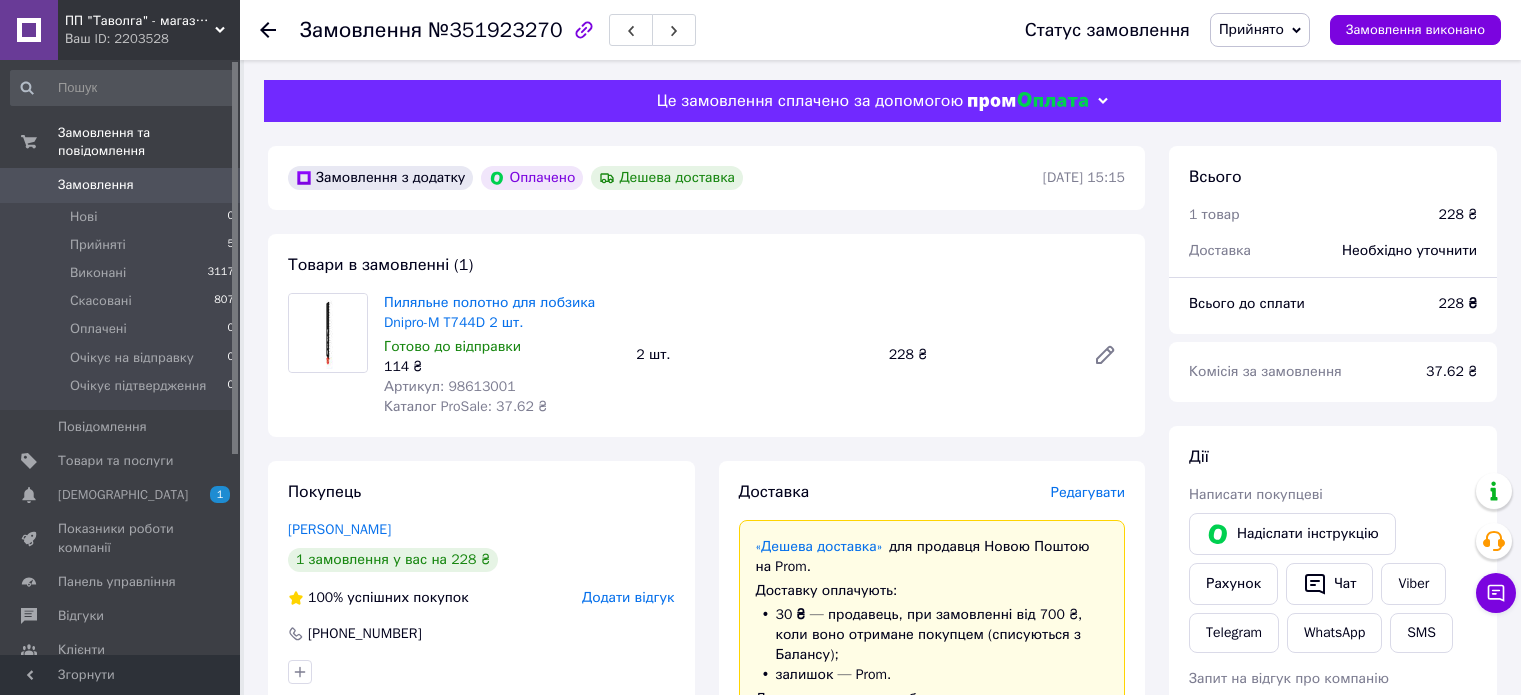 scroll, scrollTop: 0, scrollLeft: 0, axis: both 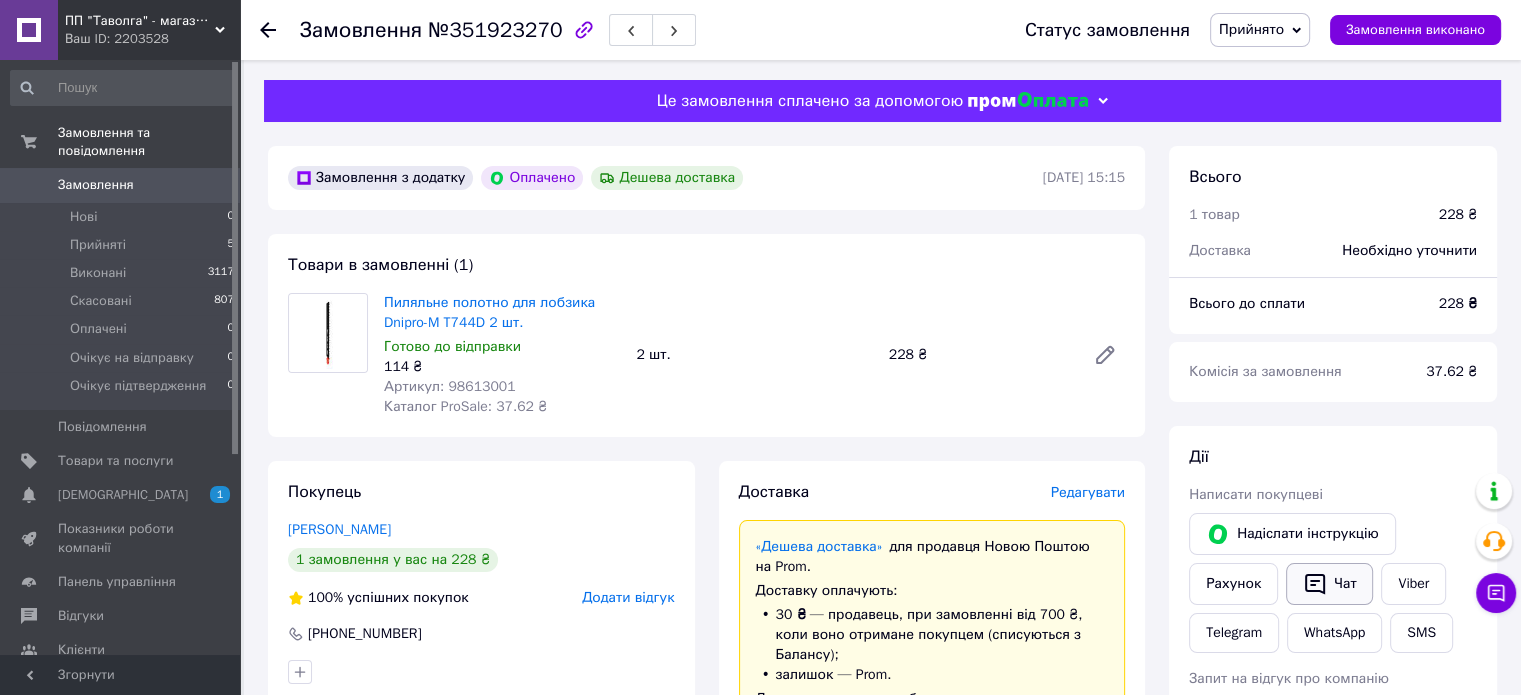 click on "Чат" at bounding box center (1329, 584) 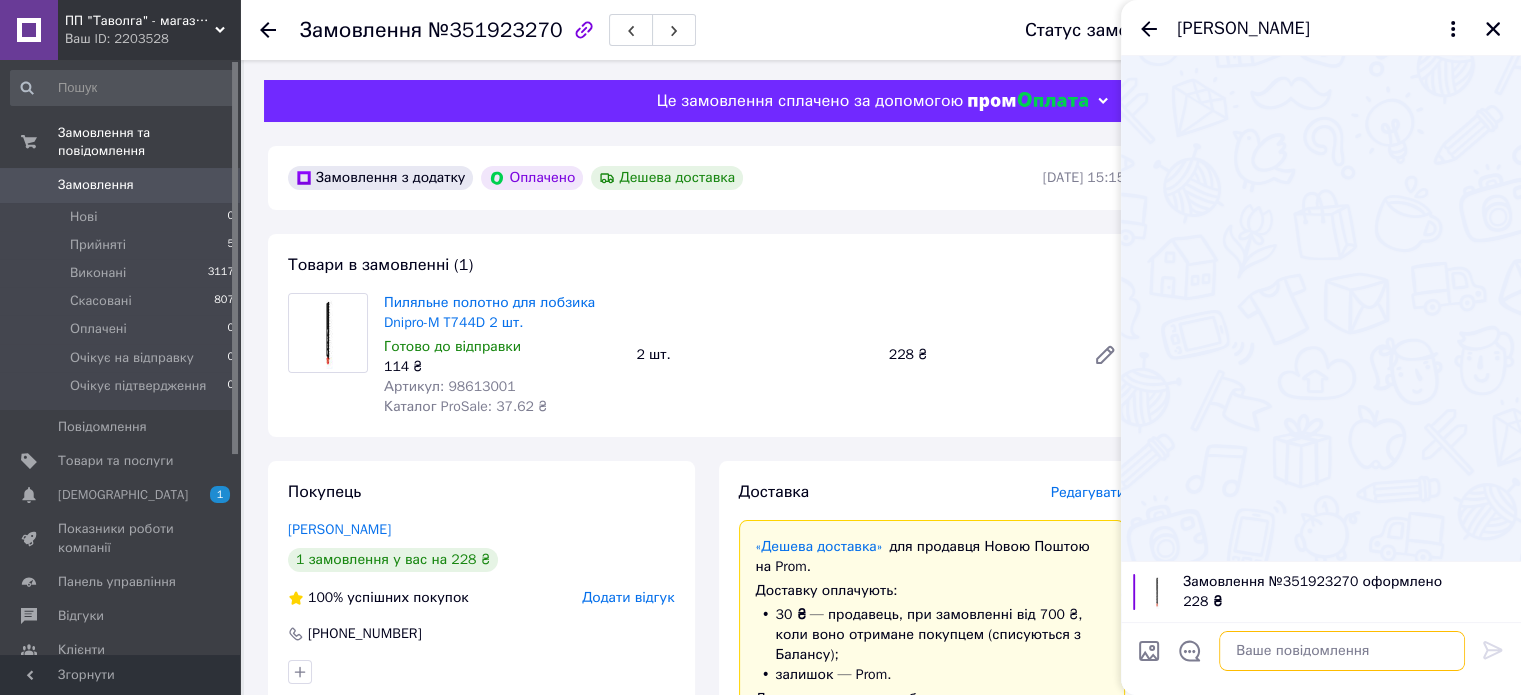click at bounding box center (1342, 651) 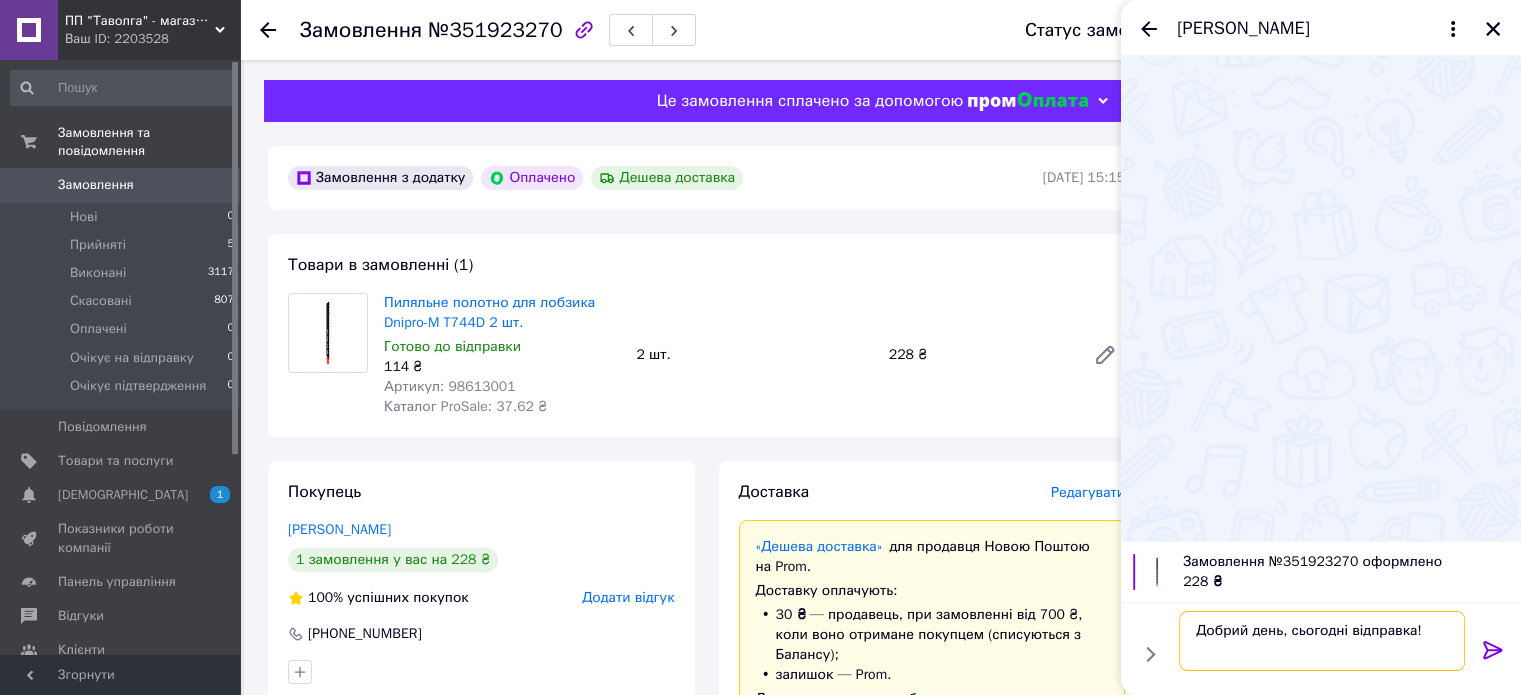 type on "Добрий день, сьогодні відправка!" 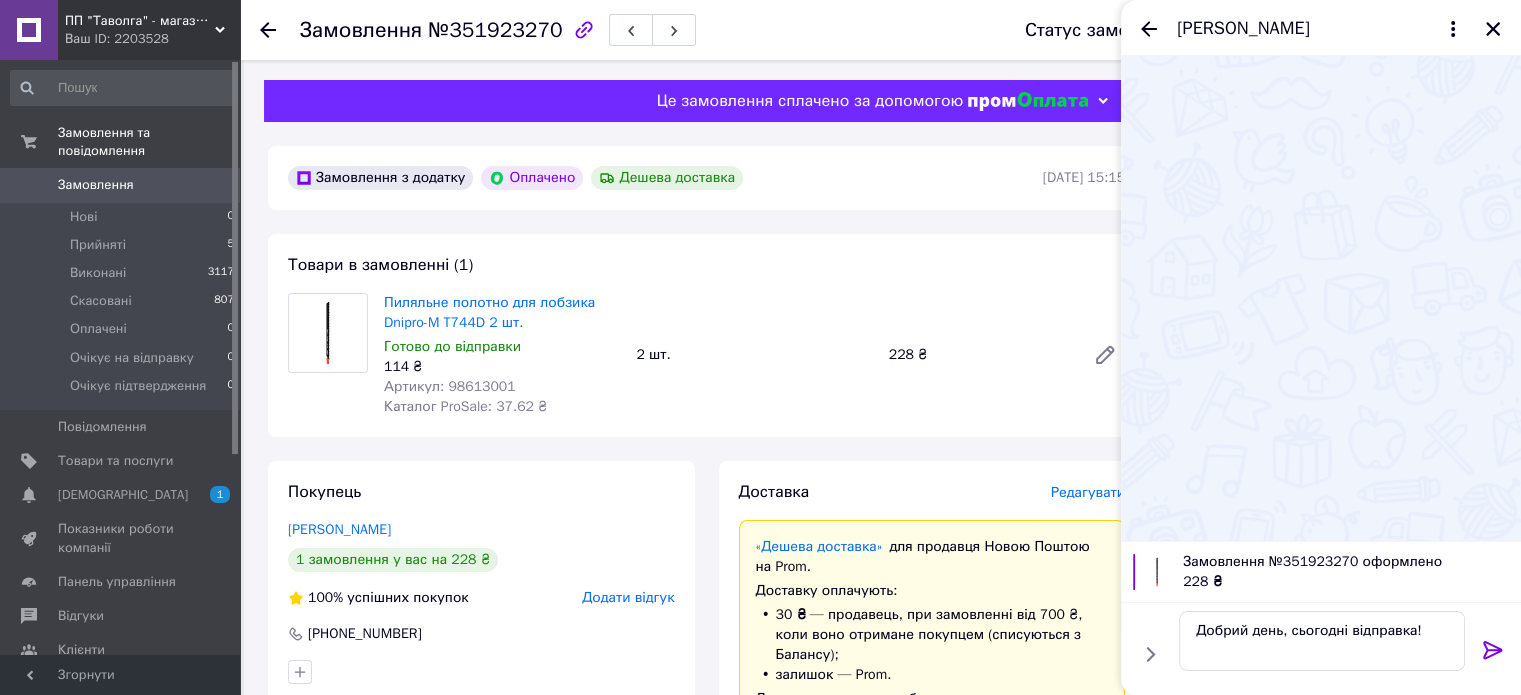 click 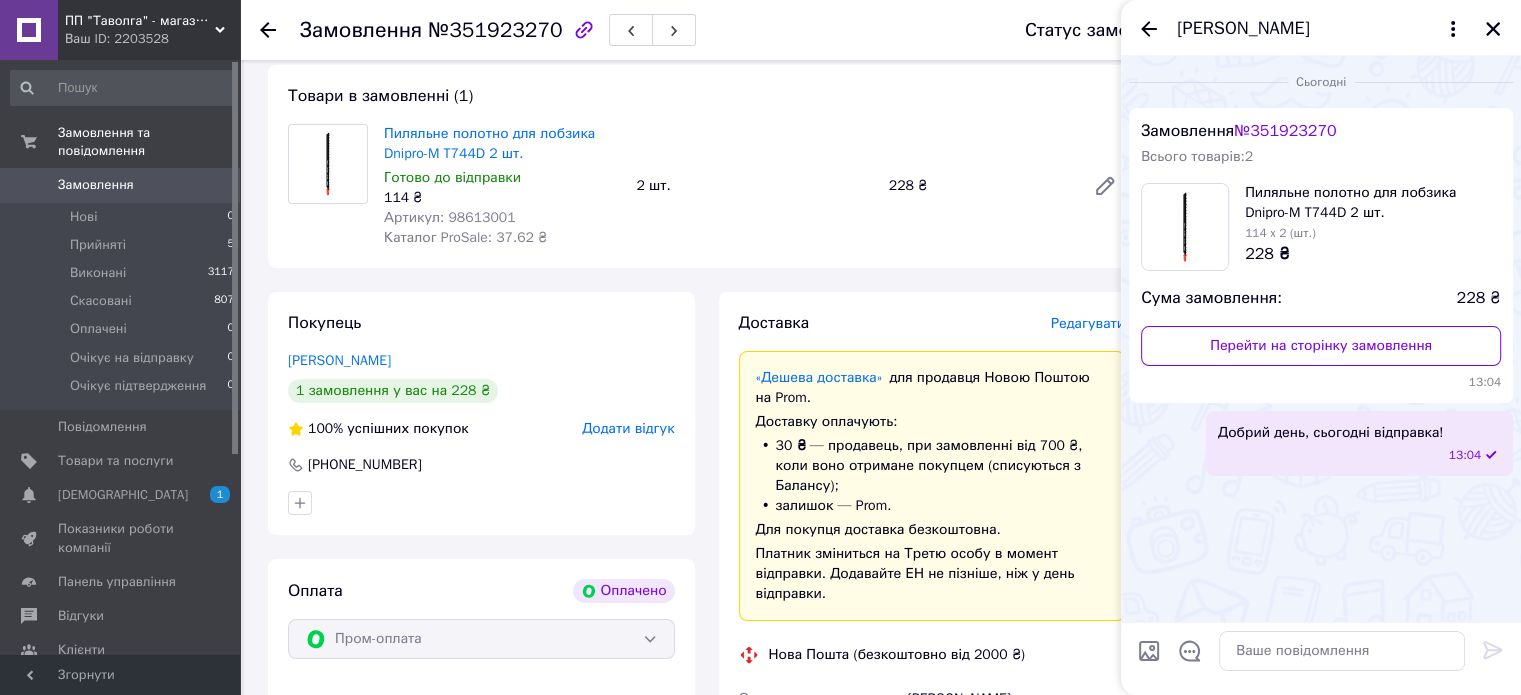 scroll, scrollTop: 0, scrollLeft: 0, axis: both 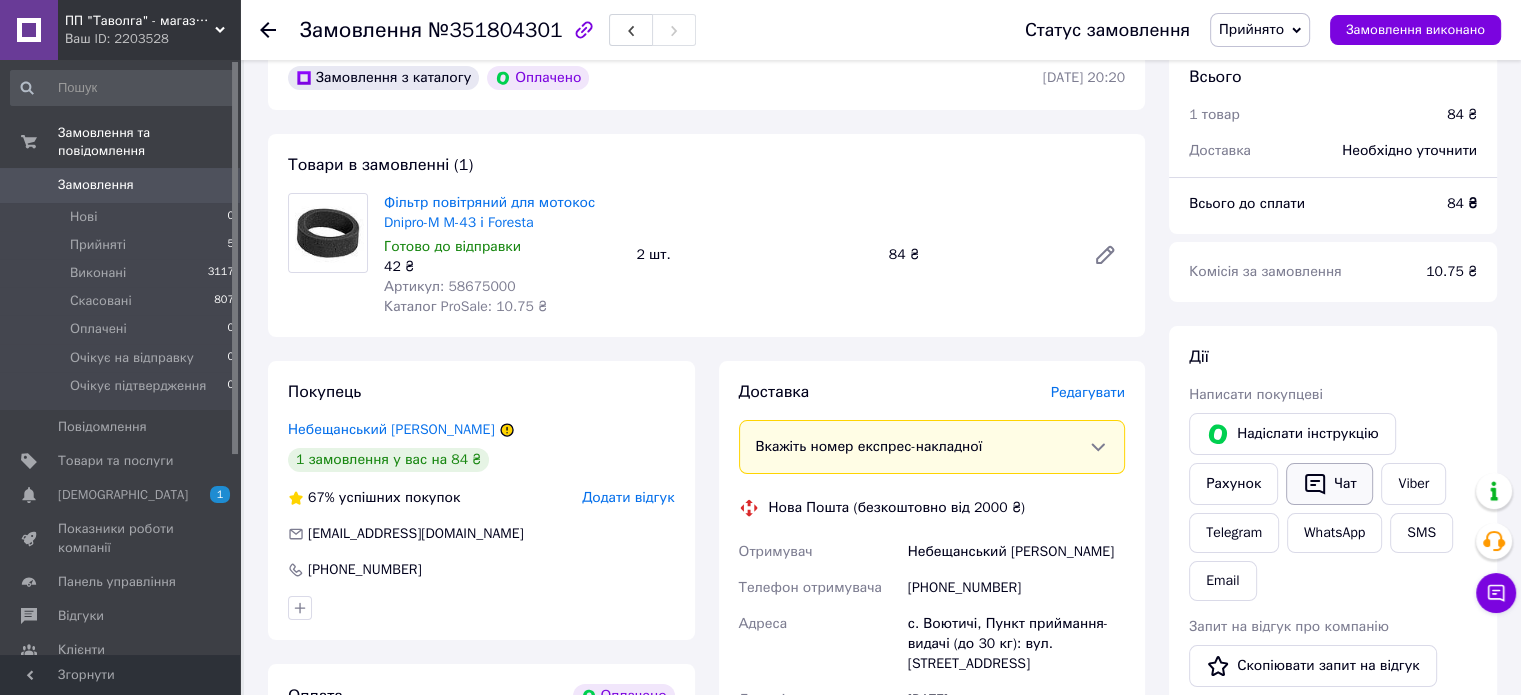 click on "Чат" at bounding box center [1329, 484] 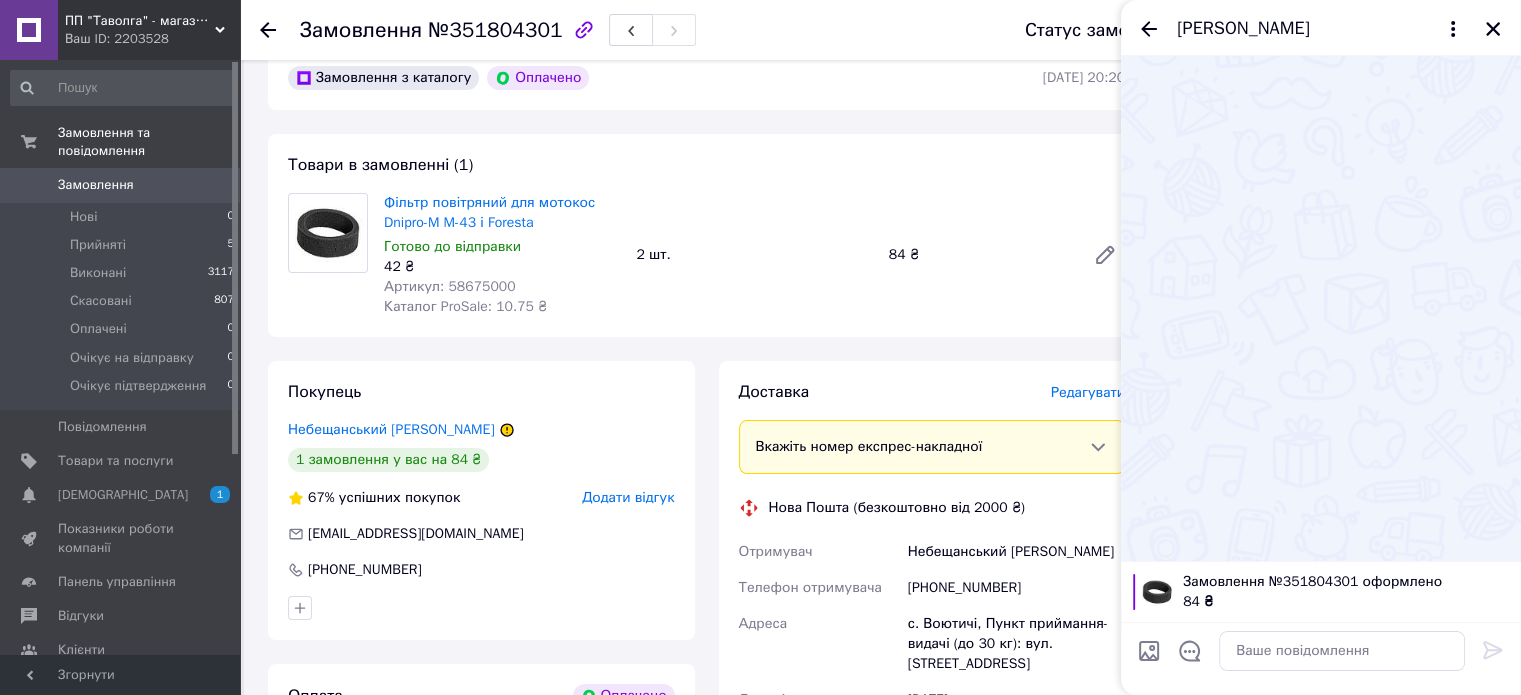 type 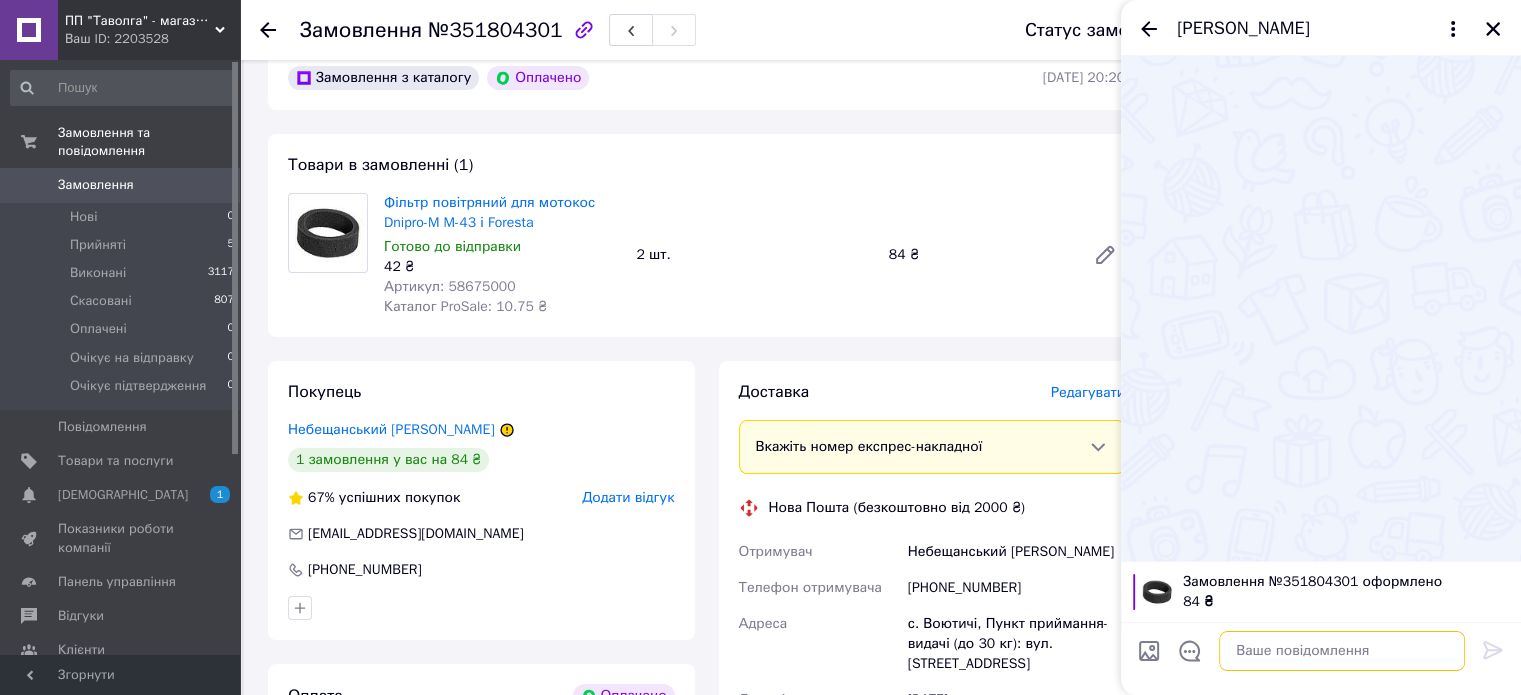 click at bounding box center [1342, 651] 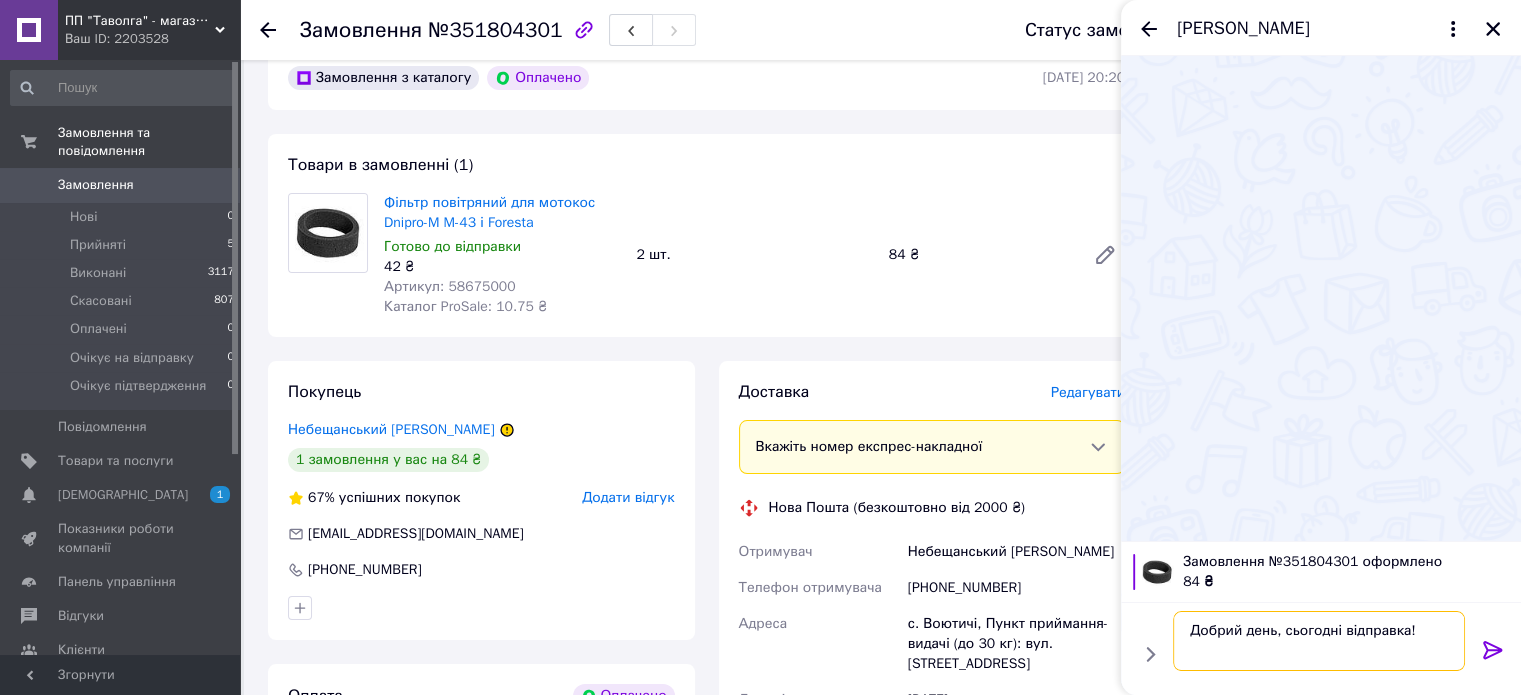 type on "Добрий день, сьогодні відправка!" 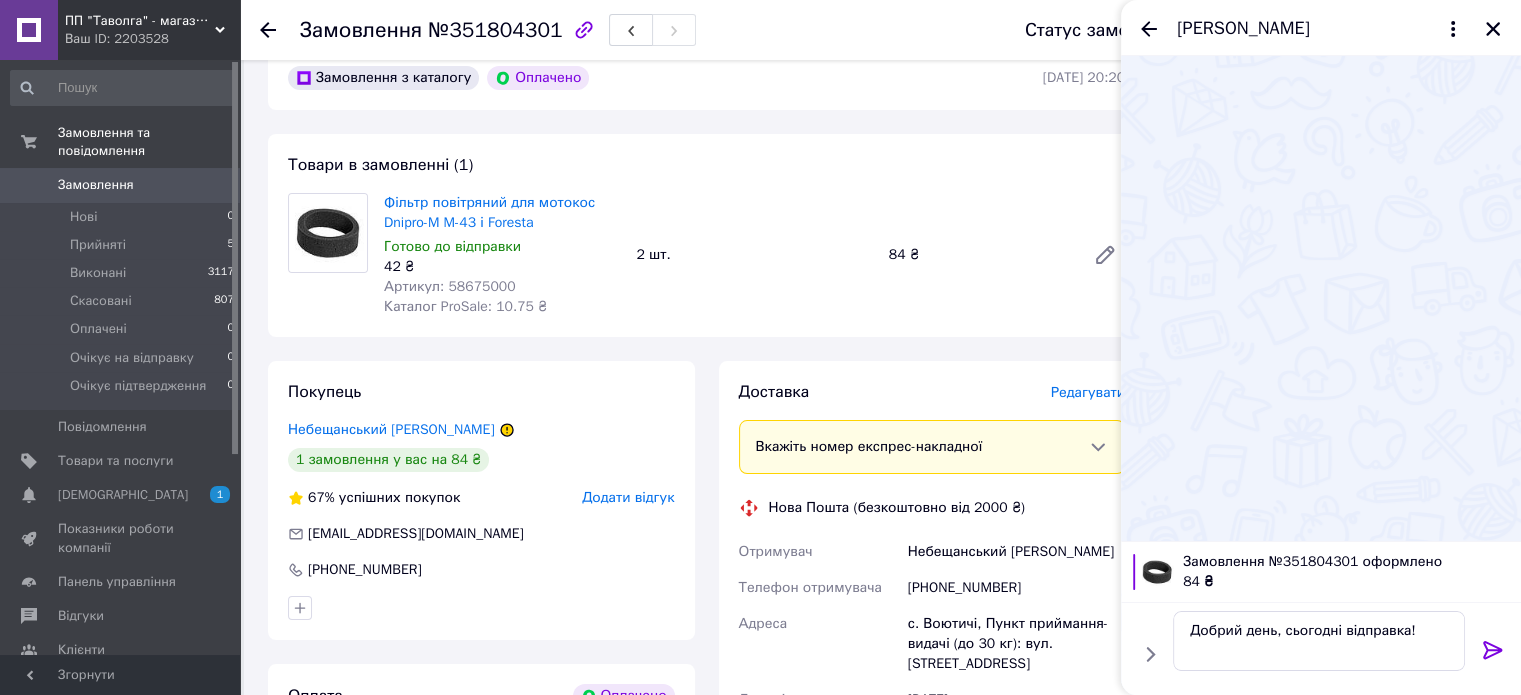 click 